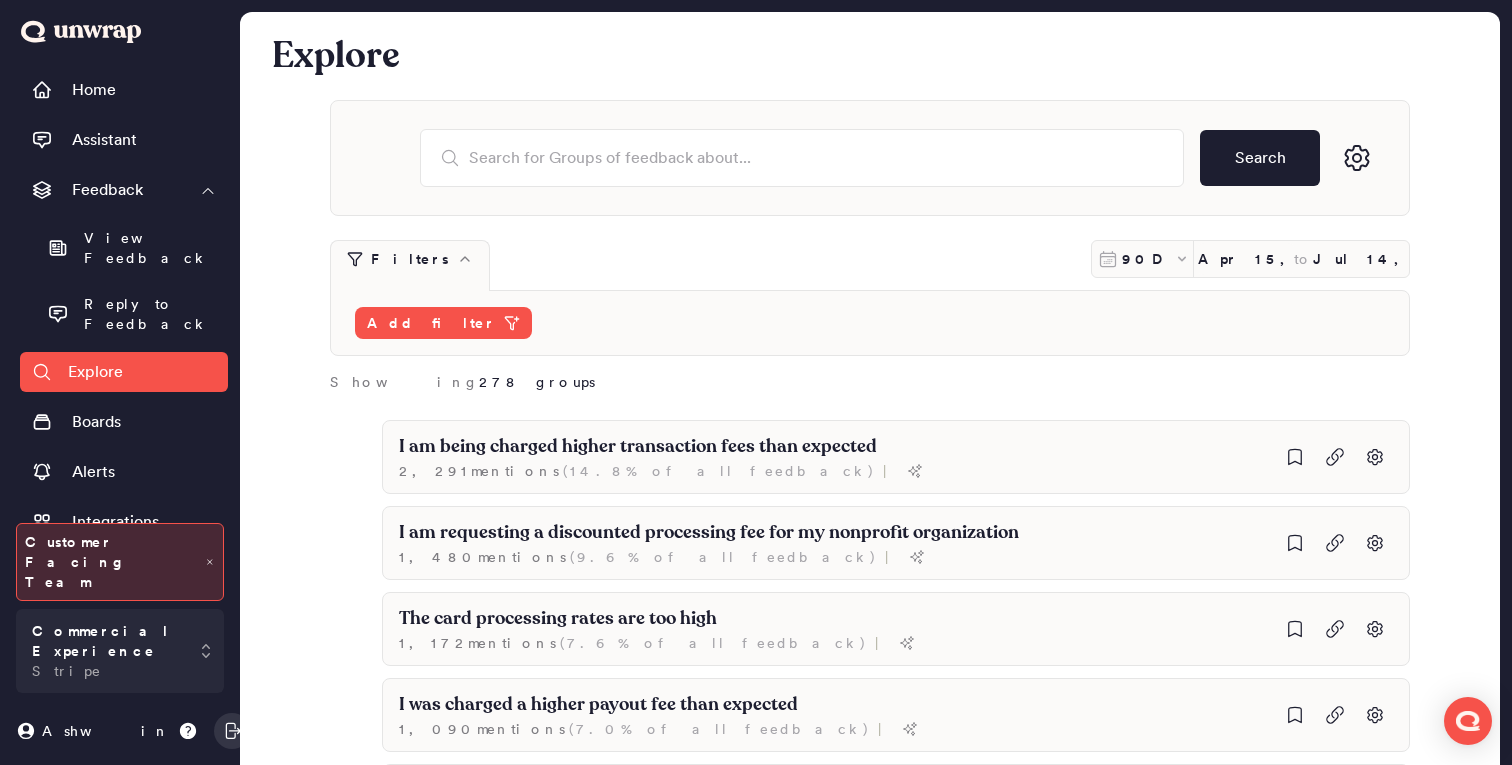 scroll, scrollTop: 0, scrollLeft: 0, axis: both 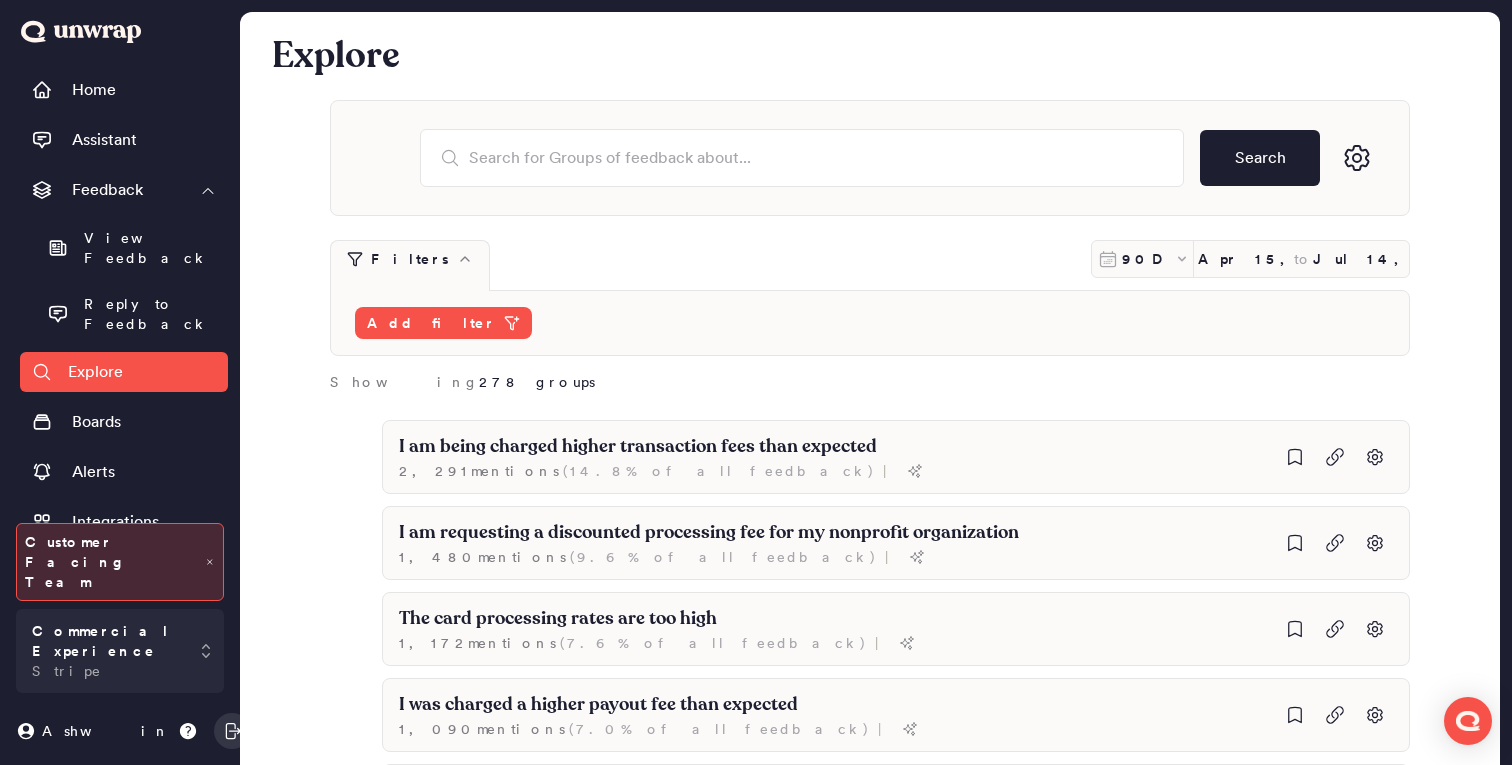 click on "Search Filters 90D Apr 15, 2025 to Jul 14, 2025 Add filter Showing 278 groups I am being charged higher transaction fees than expected 2,291 mentions ( 14.8% of all feedback ) | I am requesting a discounted processing fee for my nonprofit organization 1,480 mentions ( 9.6% of all feedback ) | The card processing rates are too high 1,172 mentions ( 7.6% of all feedback ) | I was charged a higher payout fee than expected 1,090 mentions ( 7.0% of all feedback ) | The payment report is missing crucial information New 988 mentions ( 6.4% of all feedback ) | I was charged more than the listed price 939 mentions ( 6.1% of all feedback ) | I am not receiving the pricing discount I am entitled to 861 mentions ( 5.6% of all feedback ) | I was charged incorrect Stripe fees 715 mentions ( 4.6% of all feedback ) | I am experiencing unexplained deductions from my payout 632 mentions ( 4.1% of all feedback ) | The pricing structure is not aligned with my transaction volume 625" at bounding box center [870, 12204] 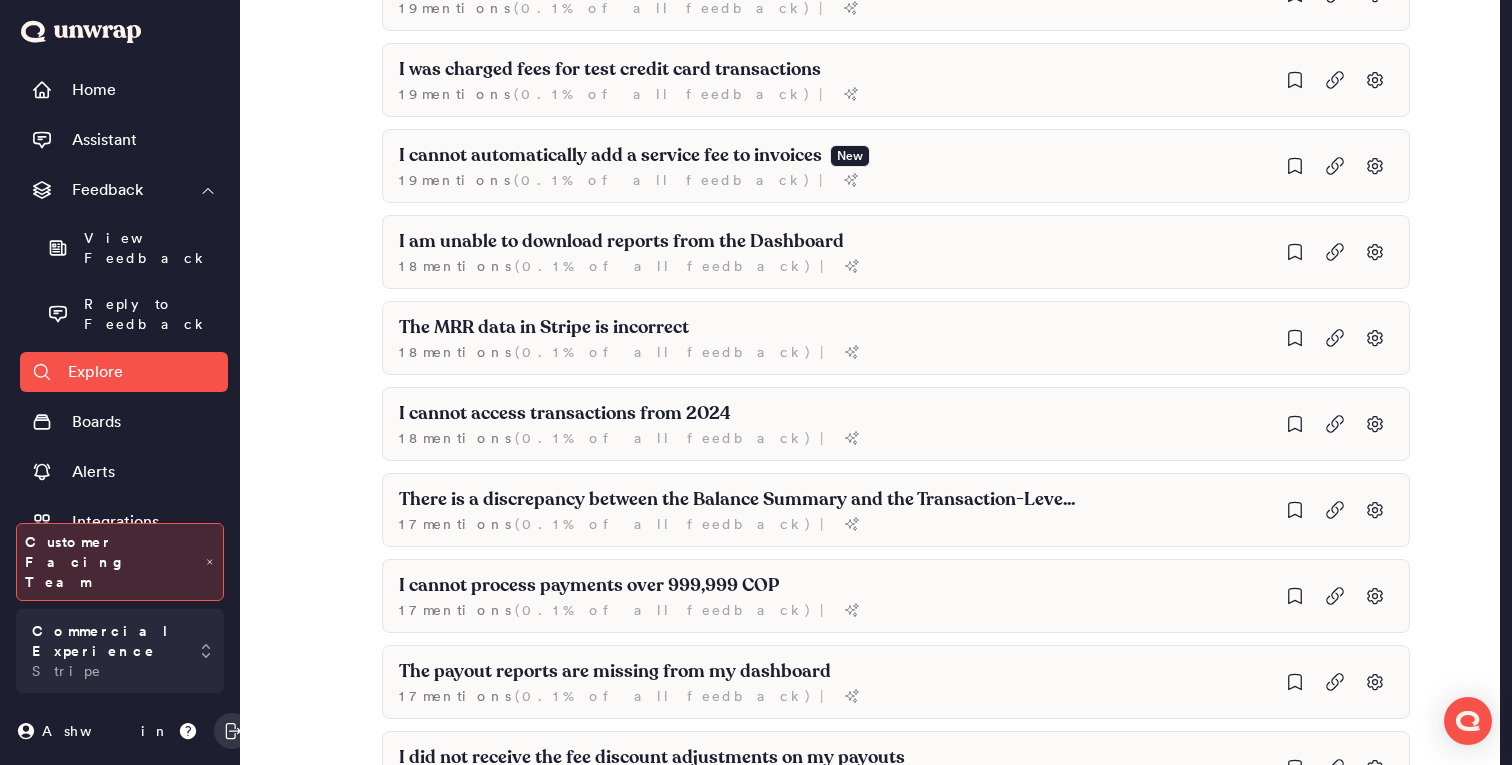 scroll, scrollTop: 19510, scrollLeft: 0, axis: vertical 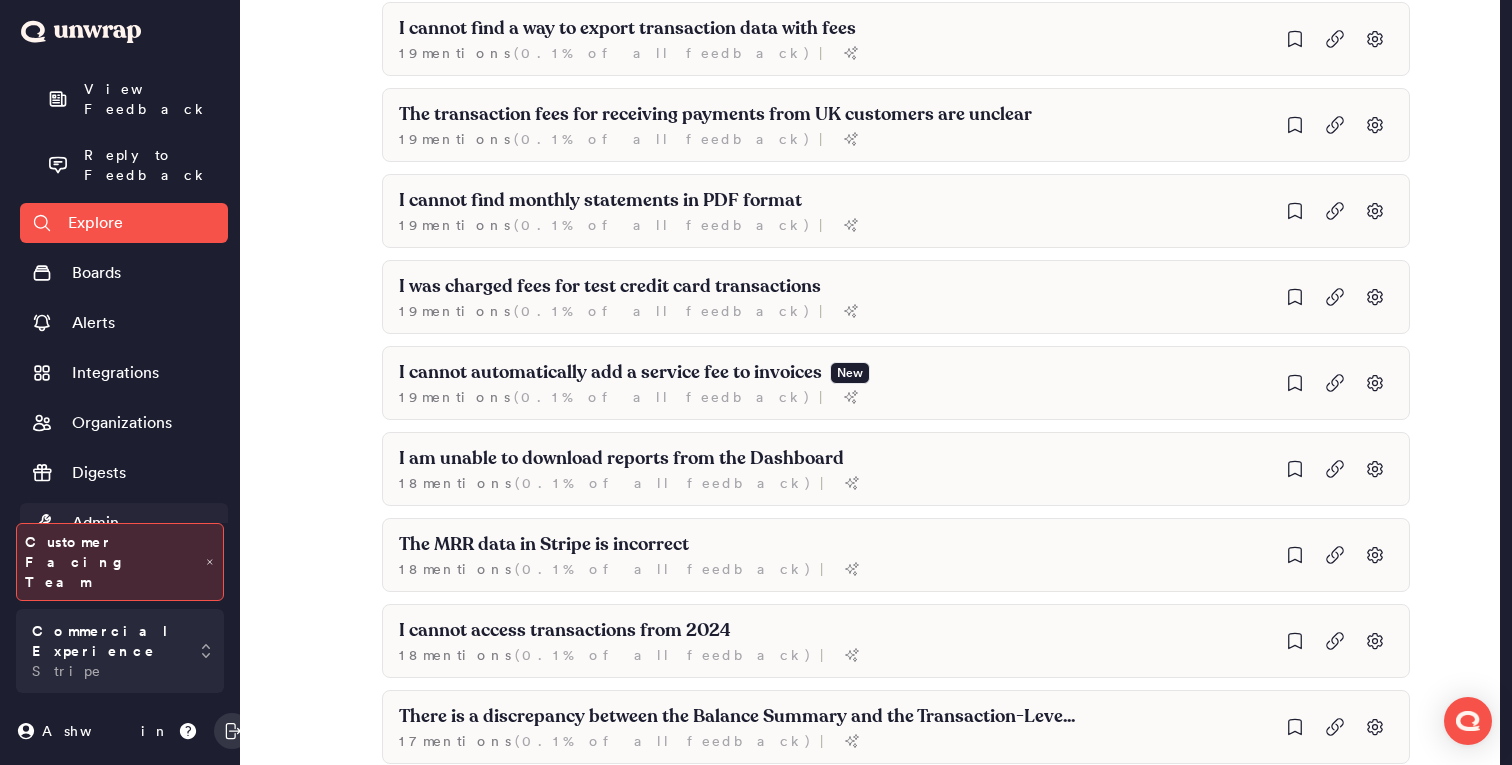 click on "Admin" at bounding box center [95, 523] 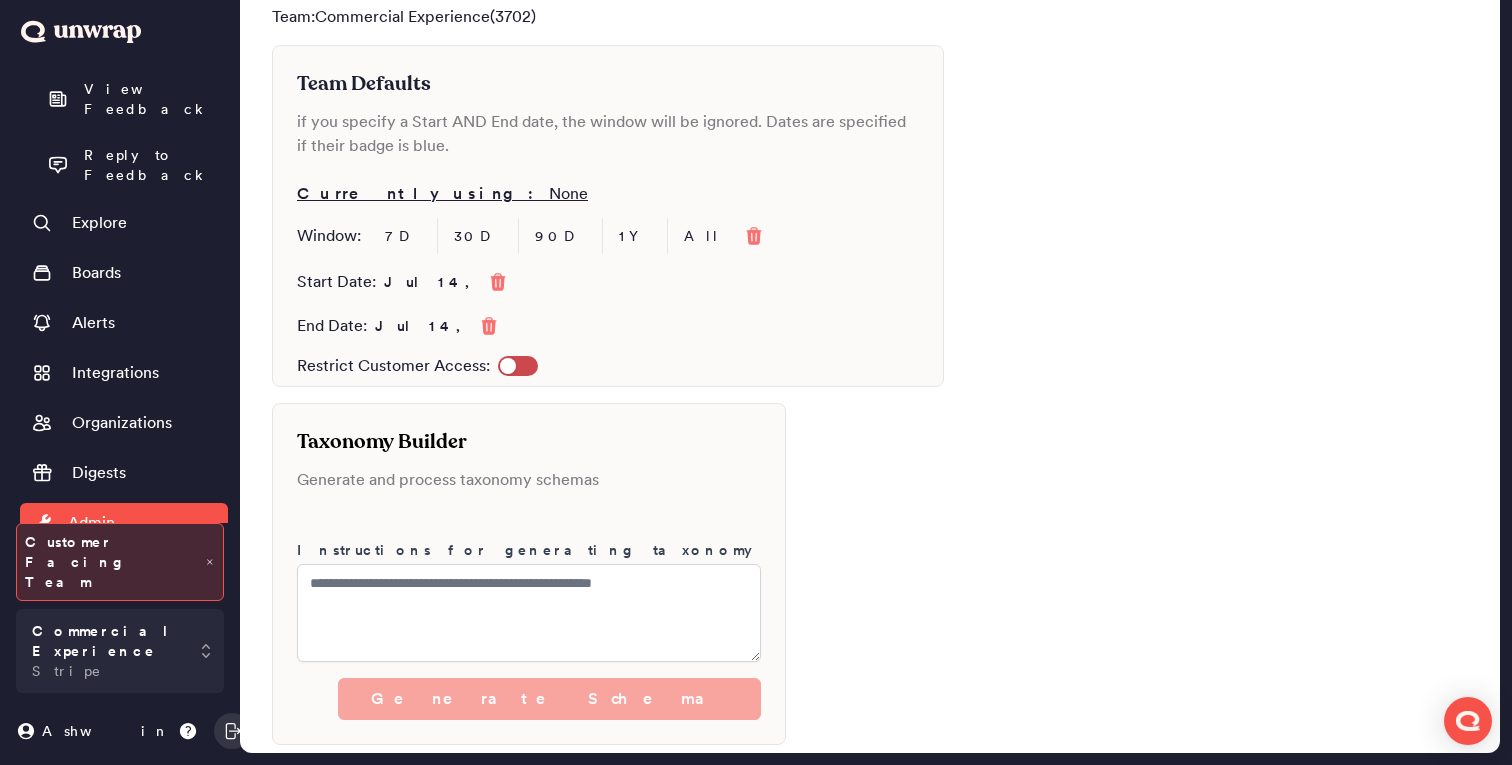 scroll, scrollTop: 715, scrollLeft: 0, axis: vertical 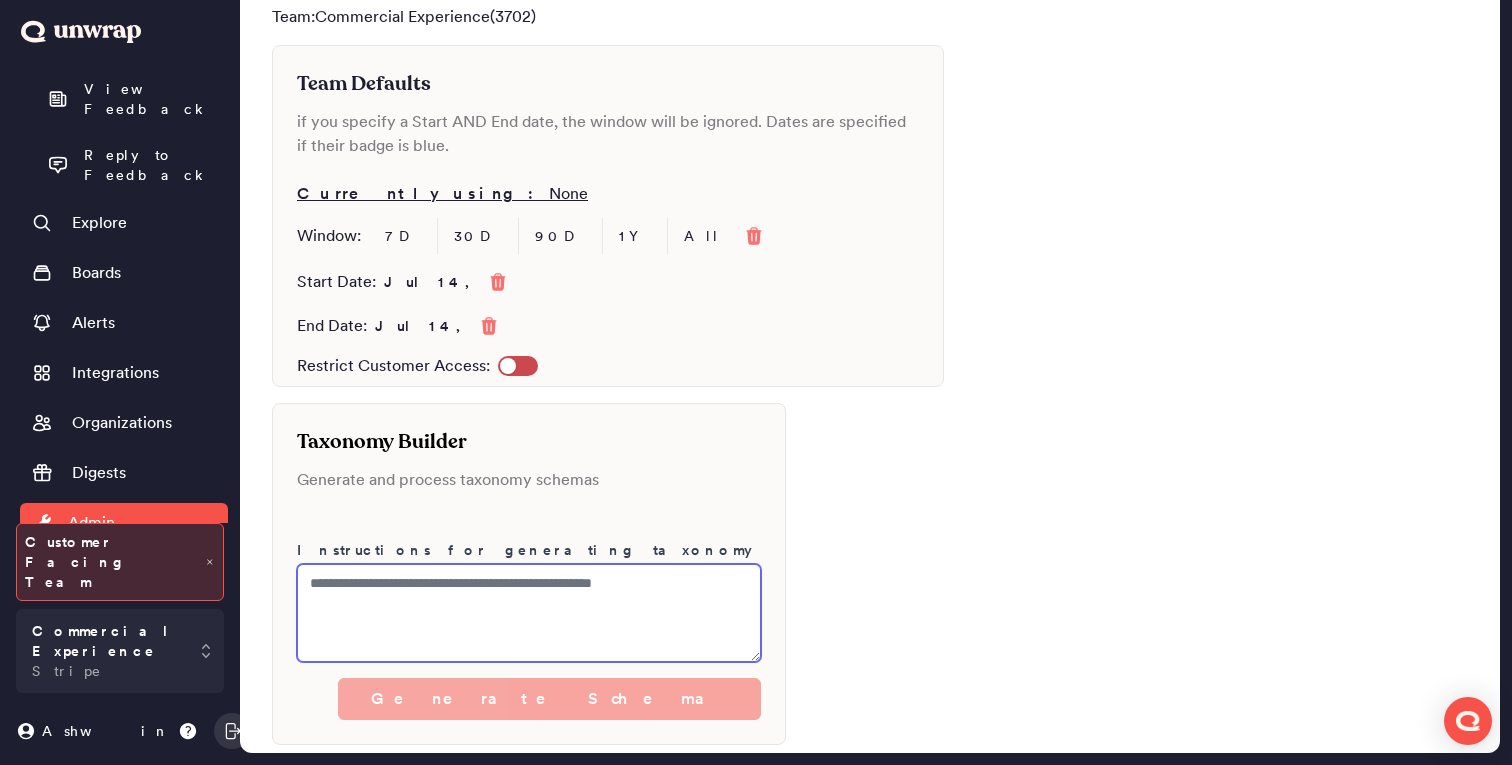 click at bounding box center (529, 613) 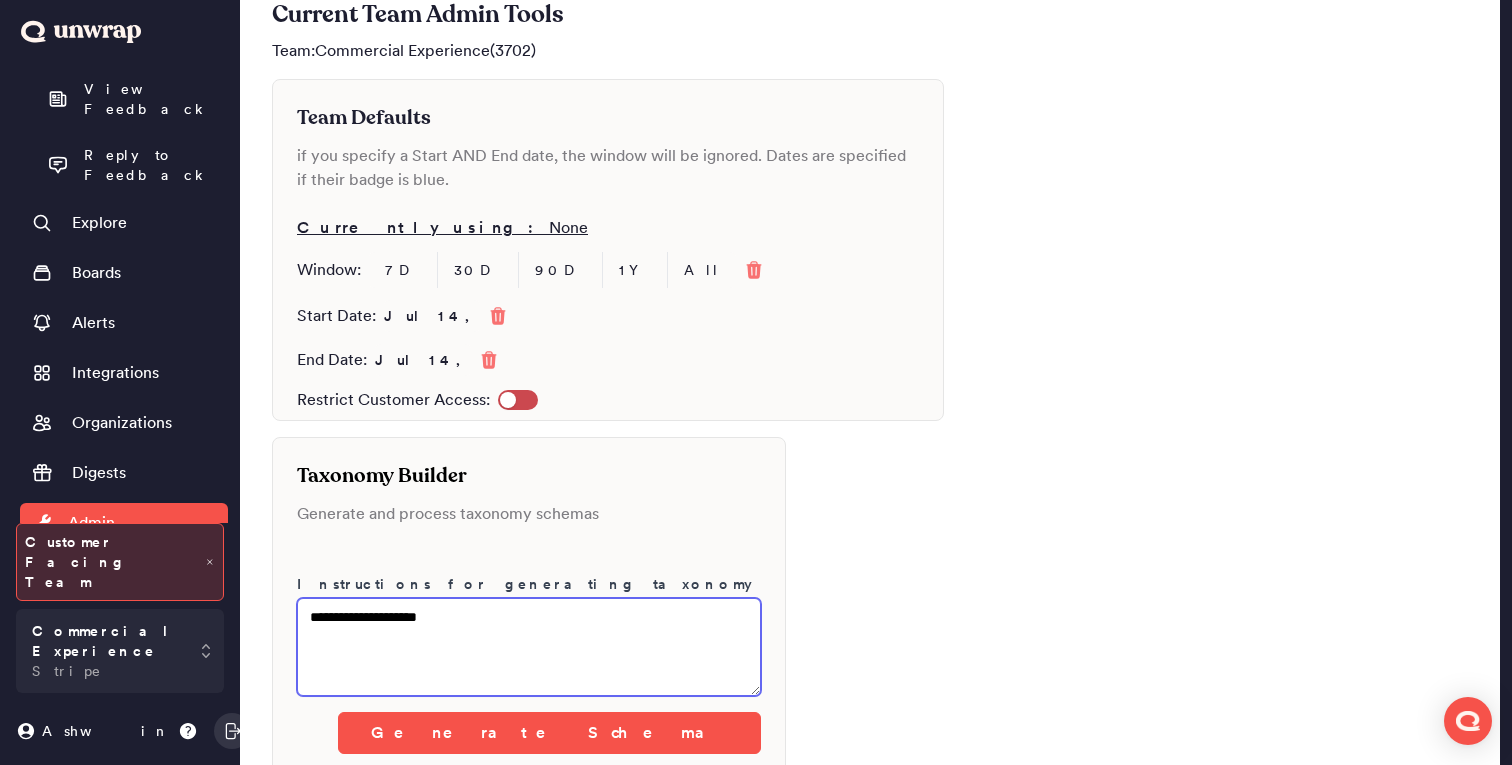 scroll, scrollTop: 715, scrollLeft: 0, axis: vertical 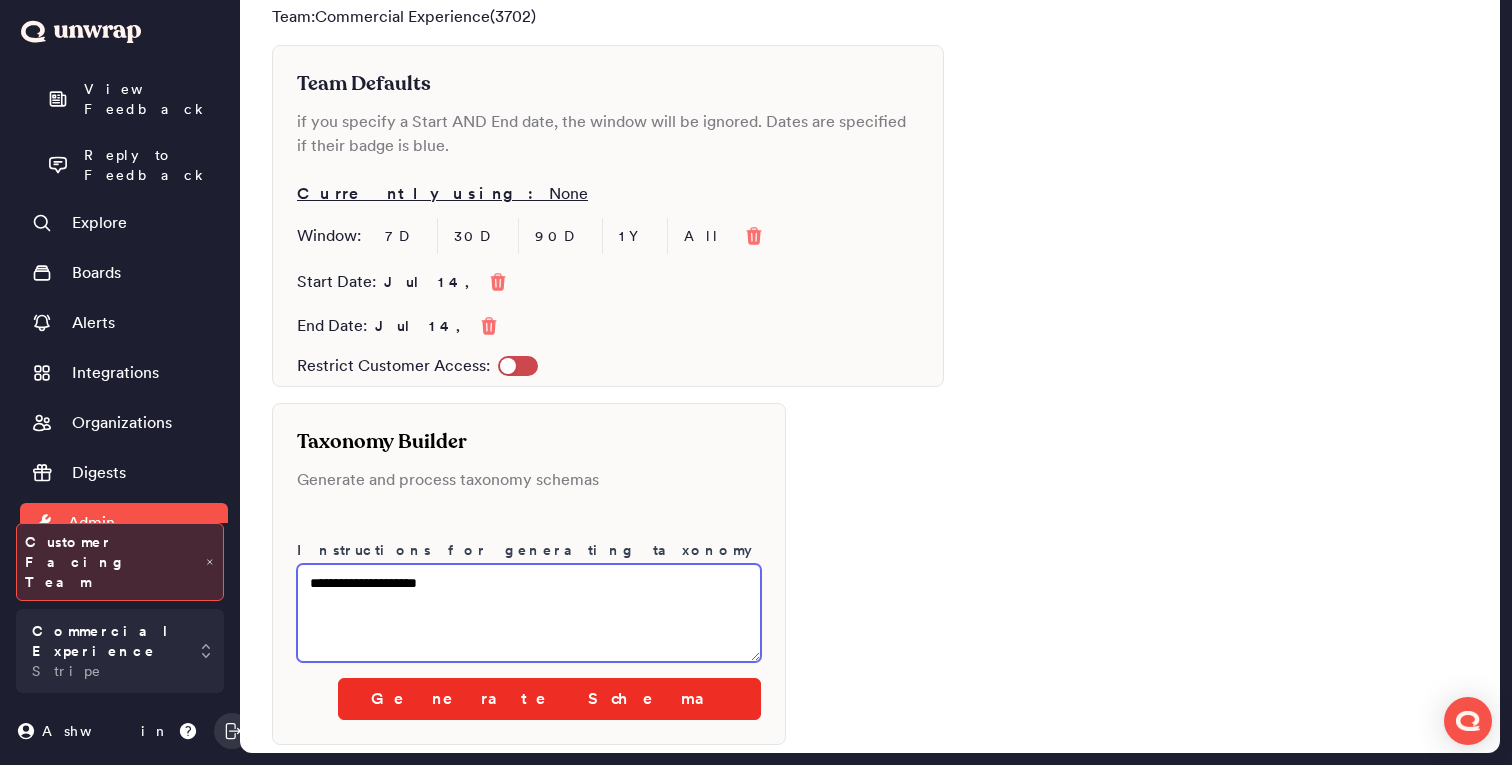 type on "**********" 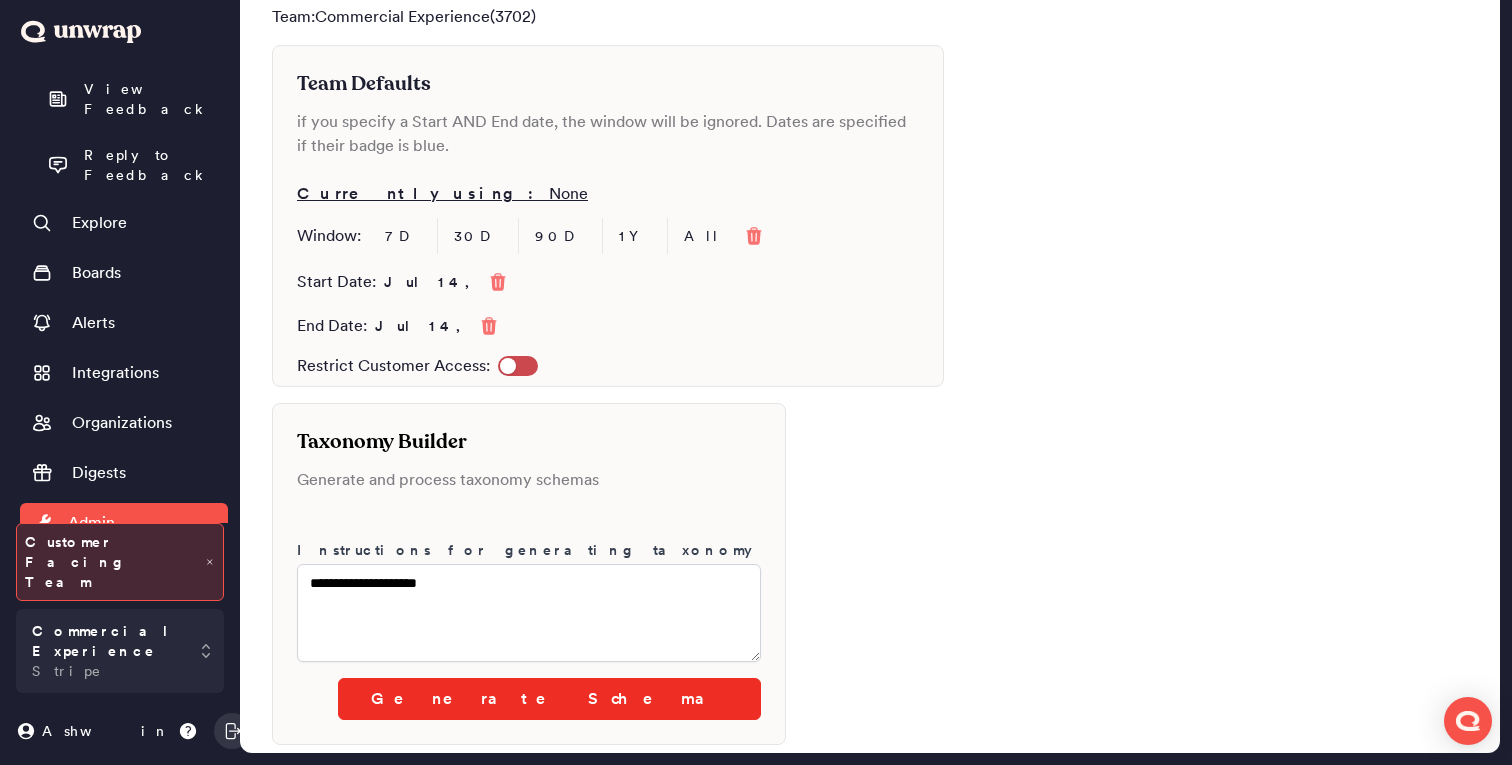 click on "Generate Schema" at bounding box center [549, 699] 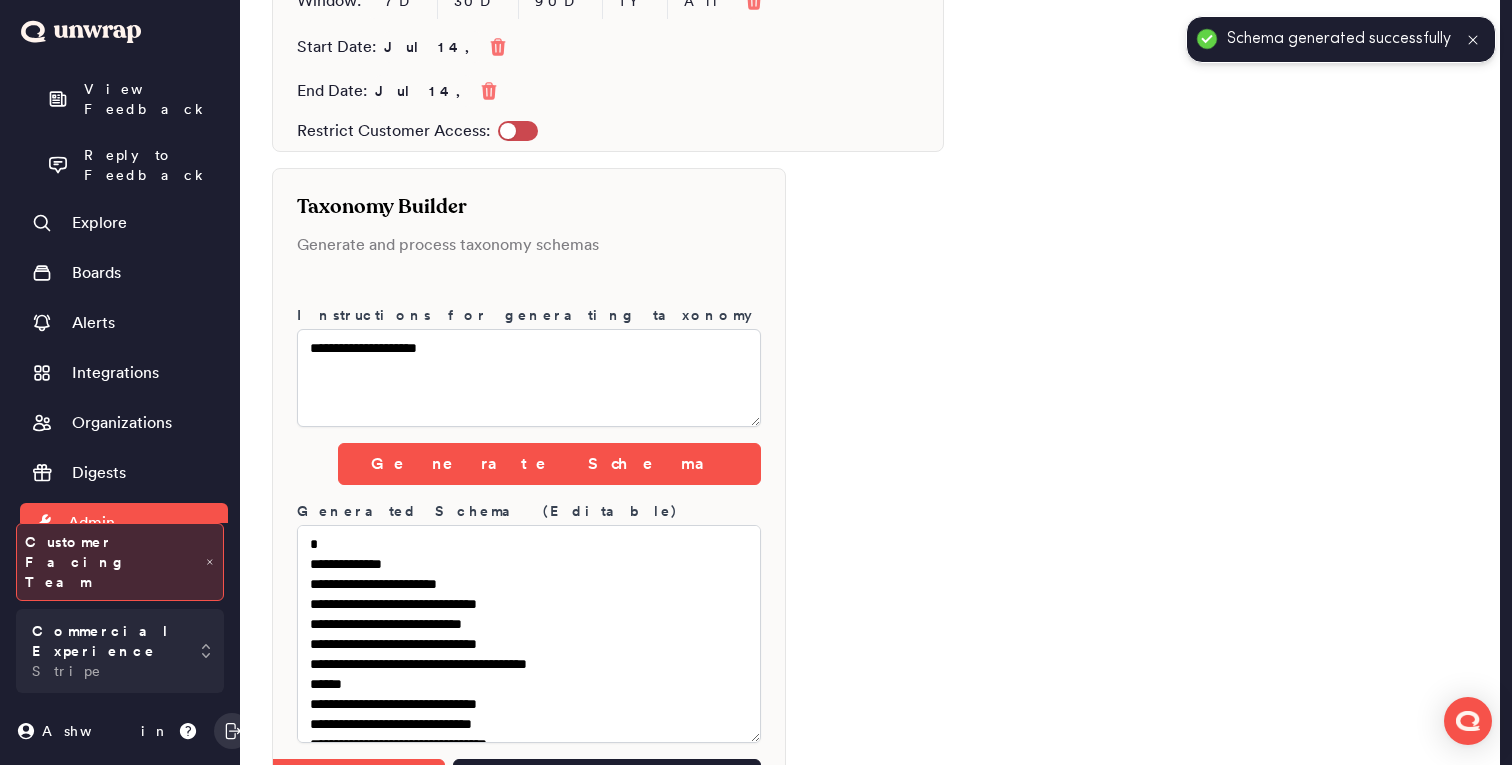 scroll, scrollTop: 1091, scrollLeft: 0, axis: vertical 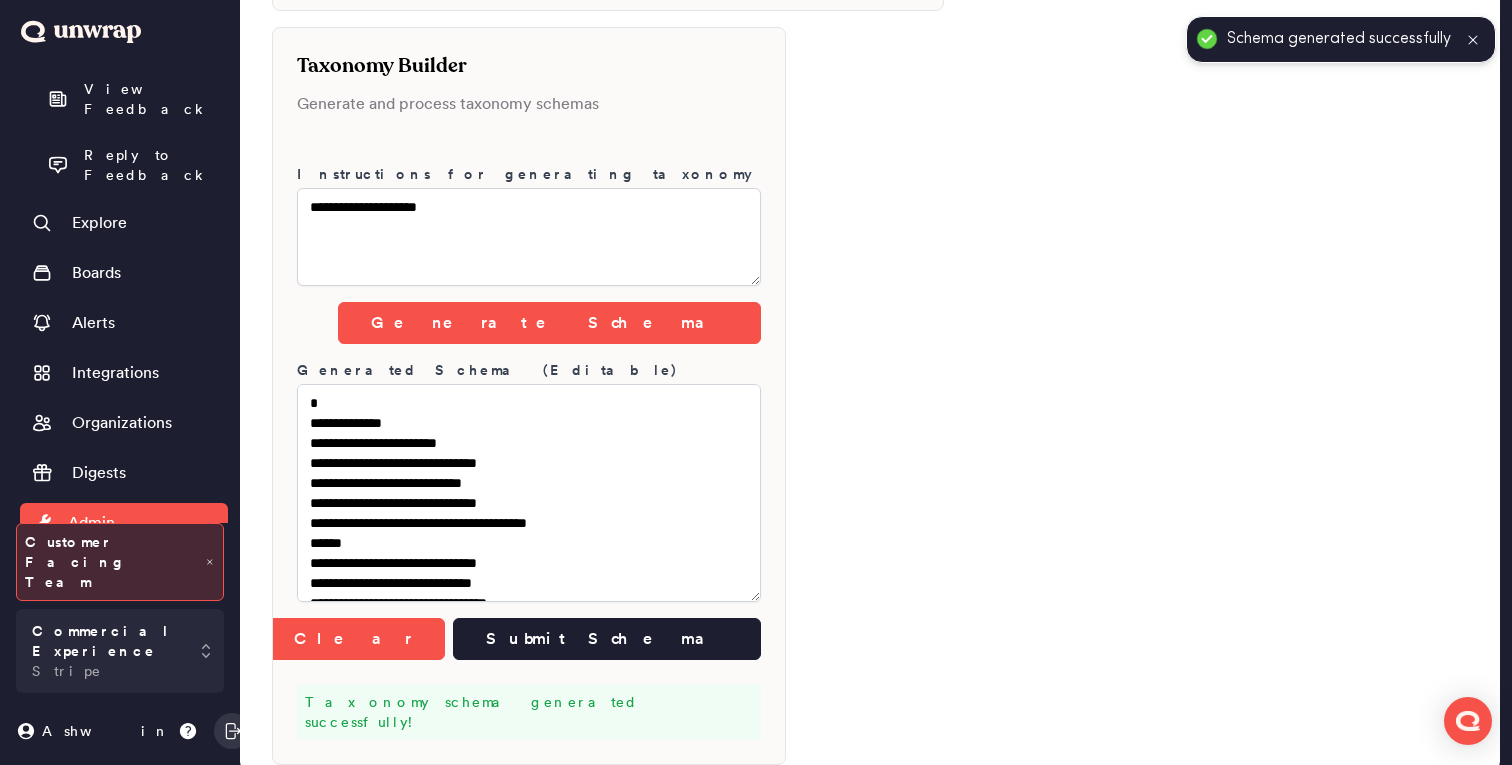 drag, startPoint x: 751, startPoint y: 594, endPoint x: 801, endPoint y: 822, distance: 233.41808 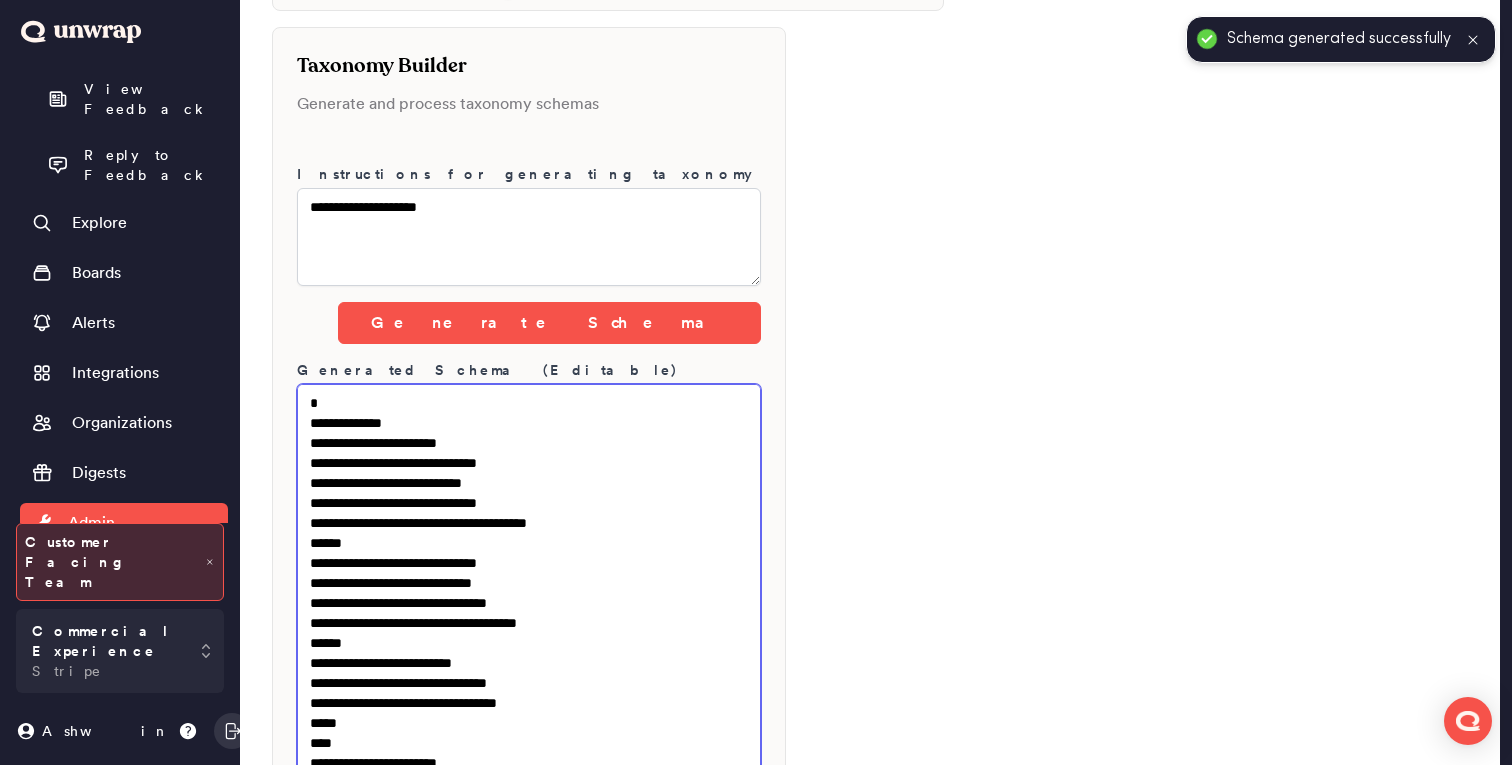 click at bounding box center (529, 607) 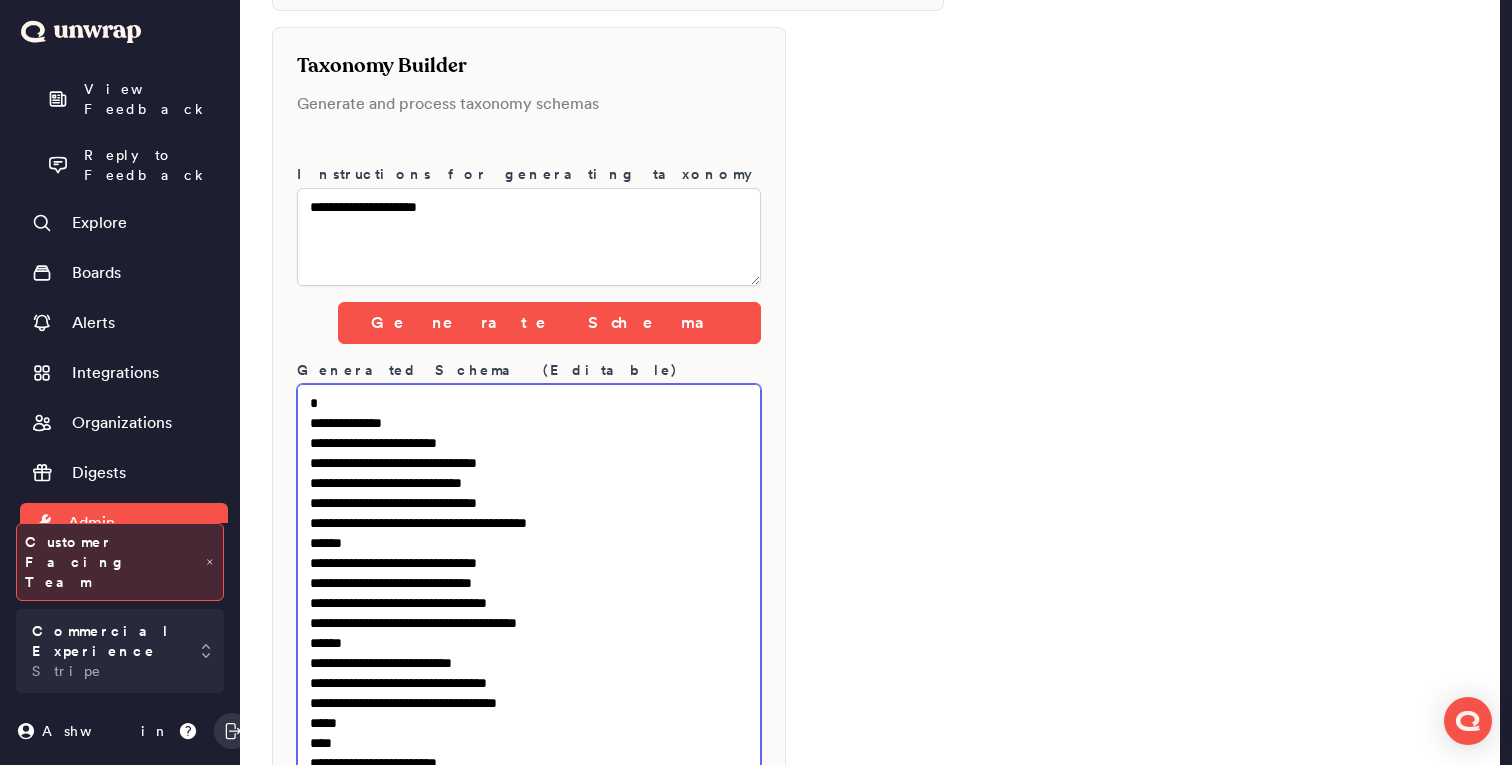 click at bounding box center [529, 607] 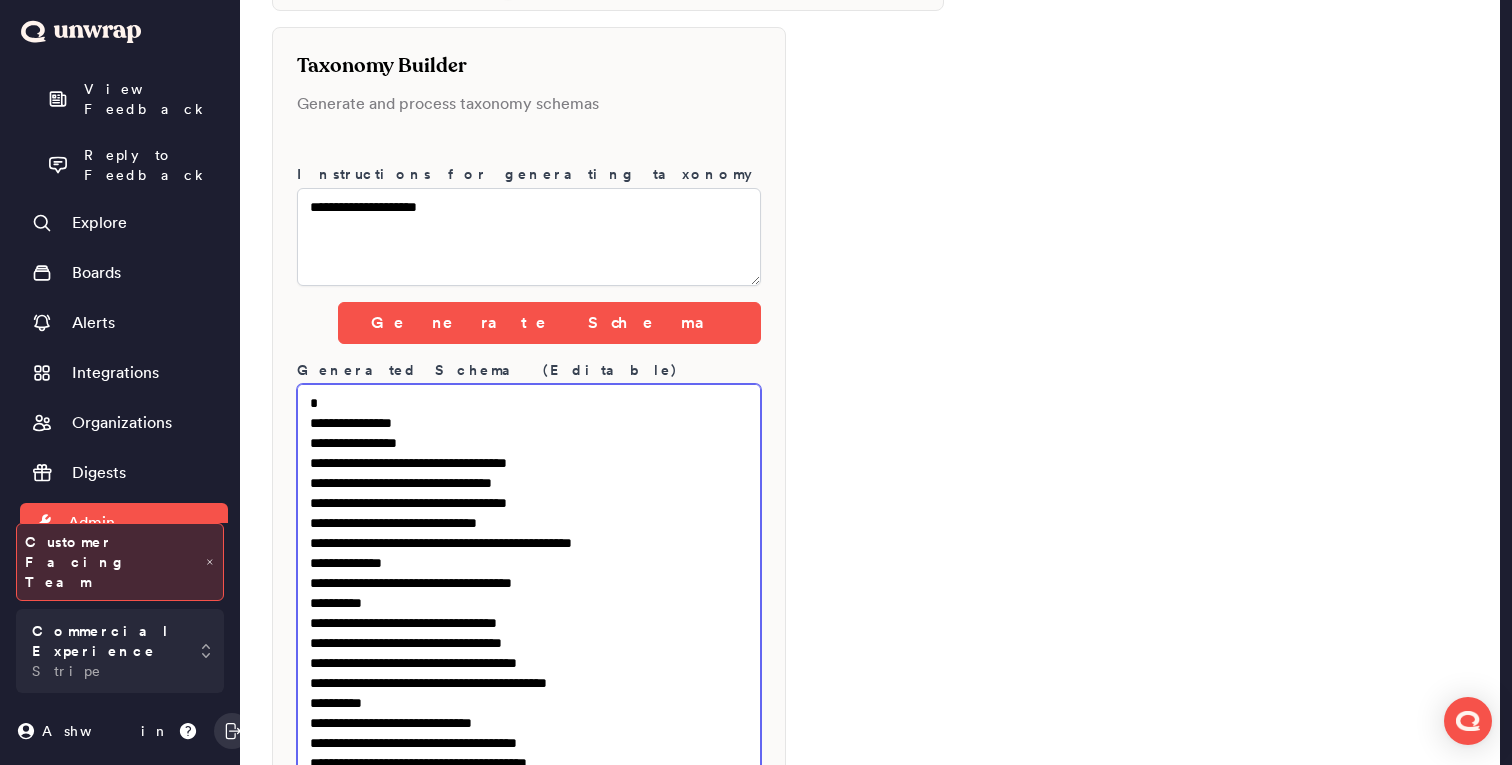 scroll, scrollTop: 902, scrollLeft: 0, axis: vertical 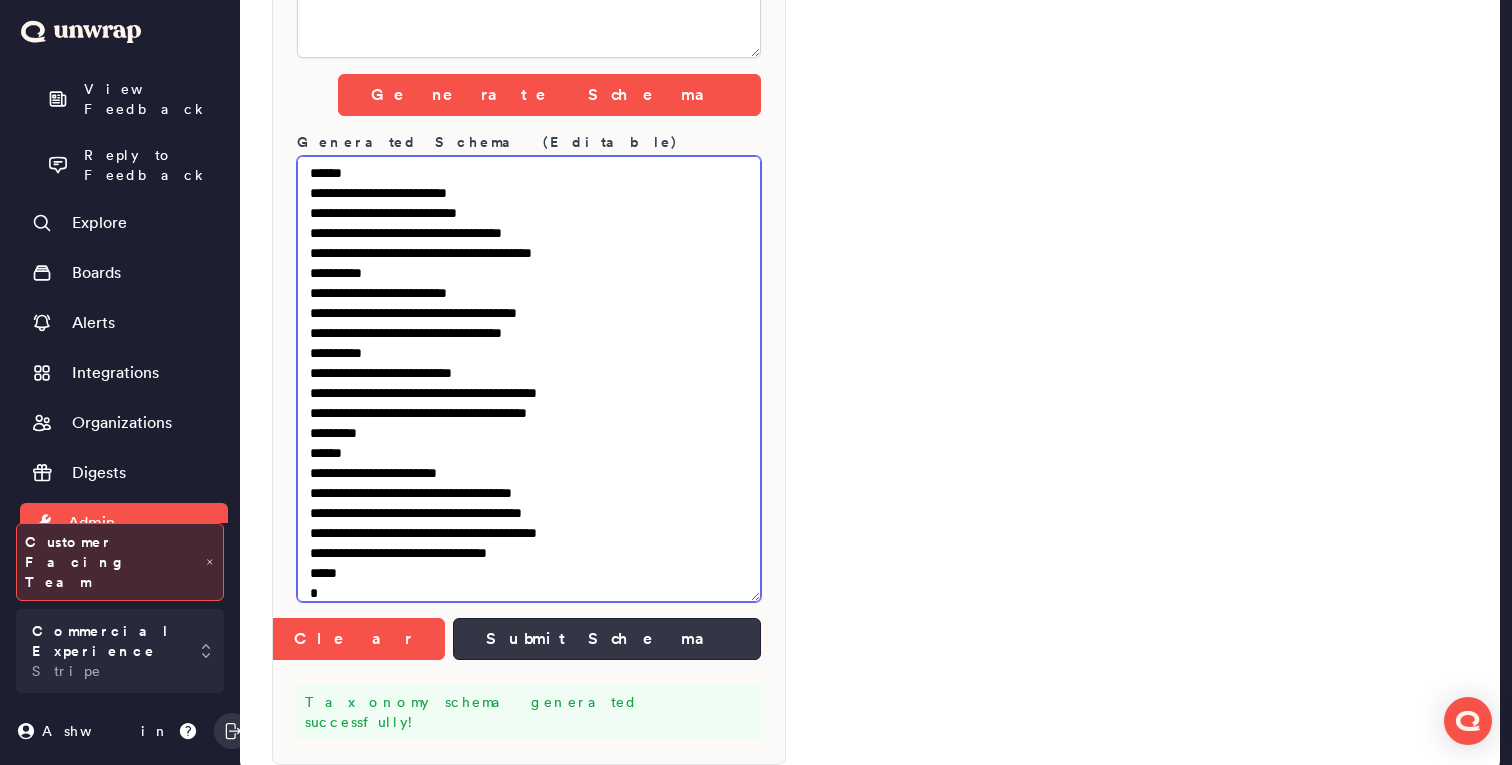 type on "**********" 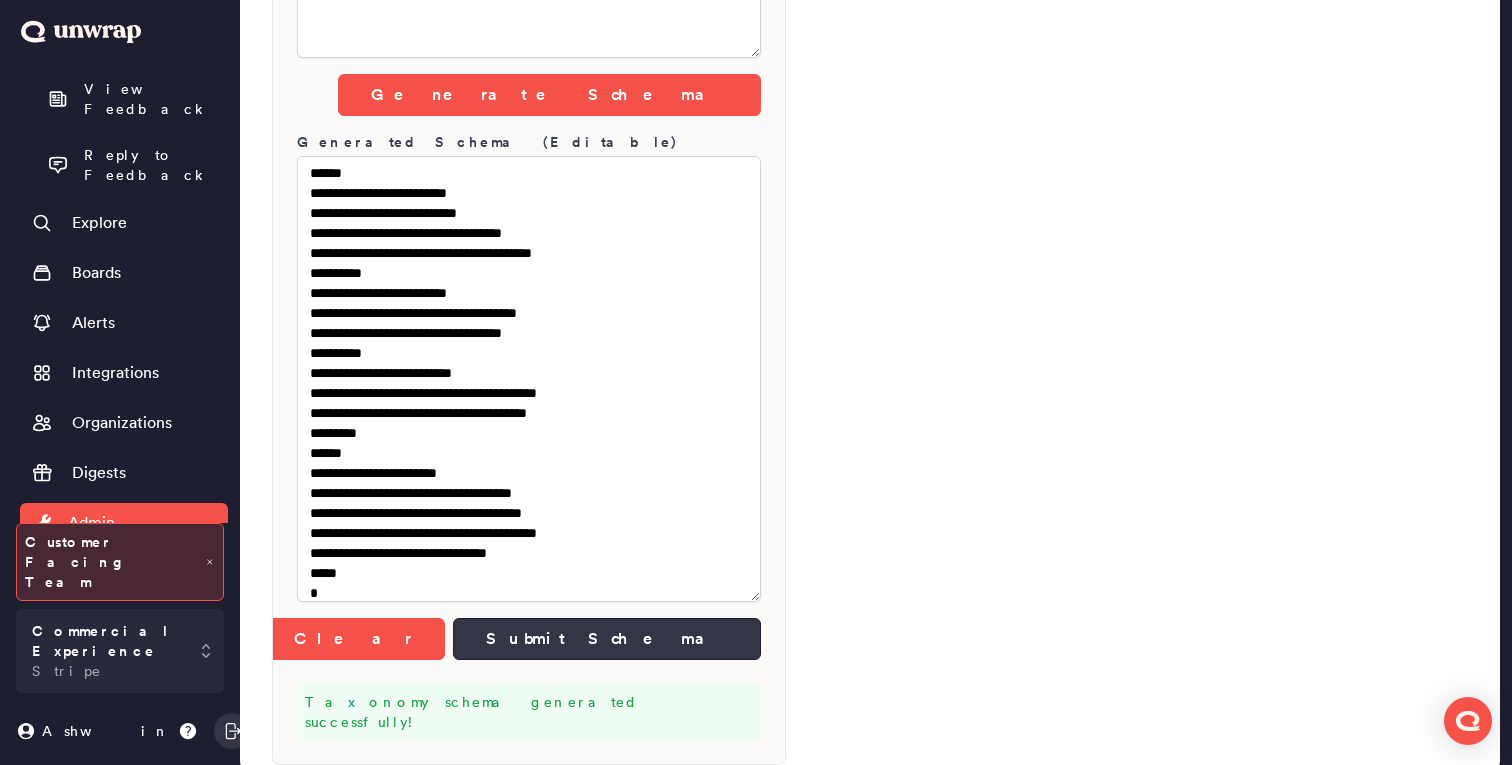 click on "Submit Schema" at bounding box center (607, 639) 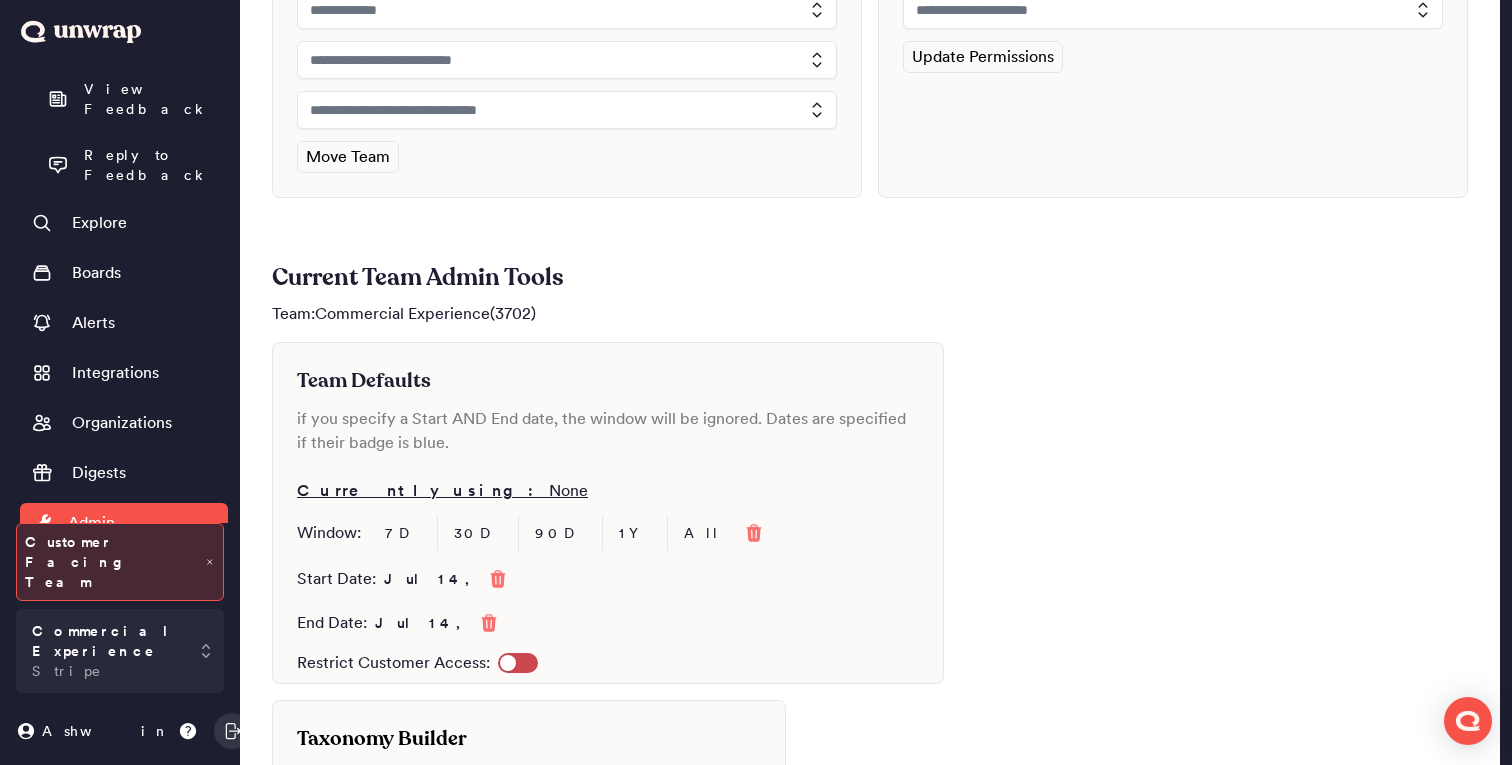 scroll, scrollTop: 0, scrollLeft: 0, axis: both 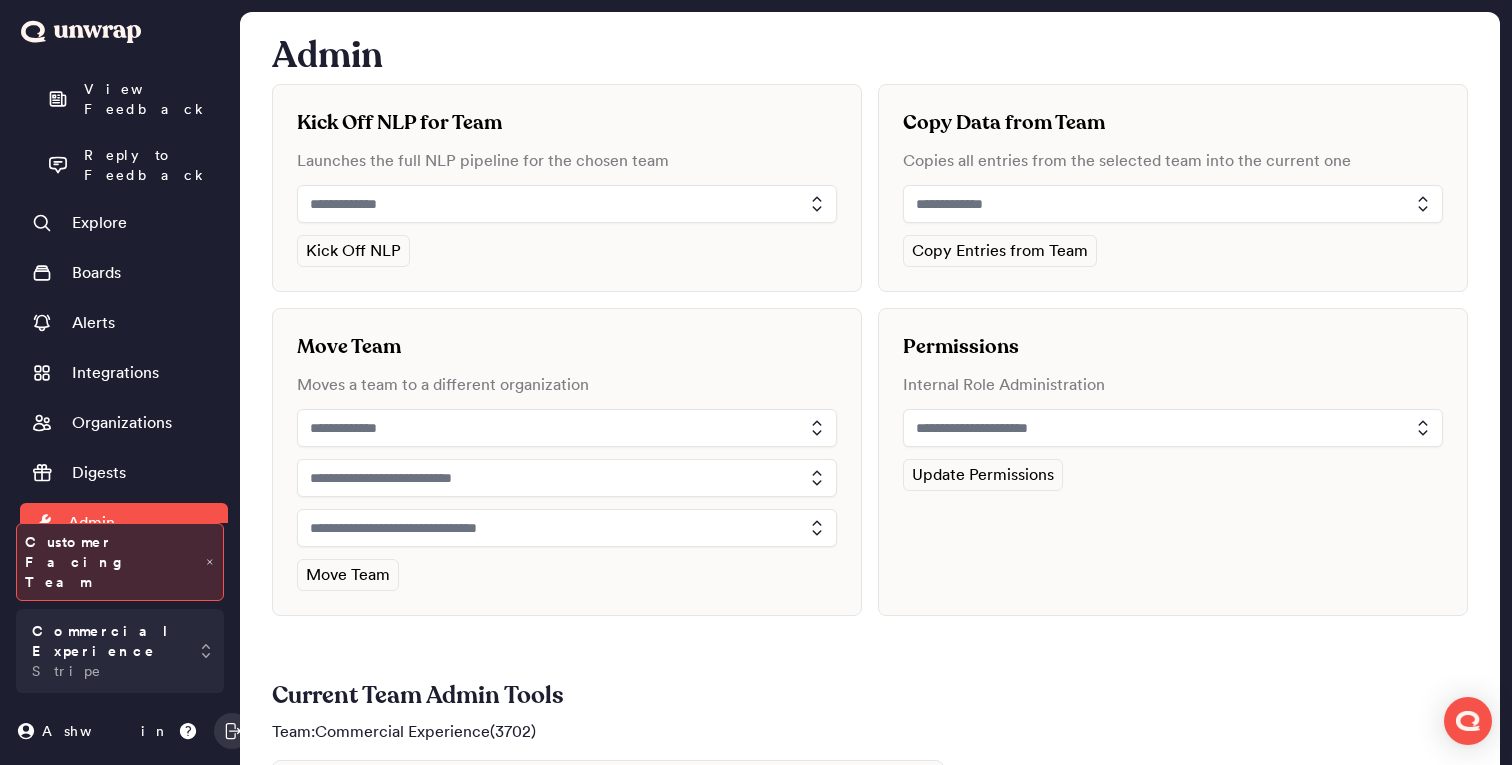 click on "Admin" at bounding box center (870, 52) 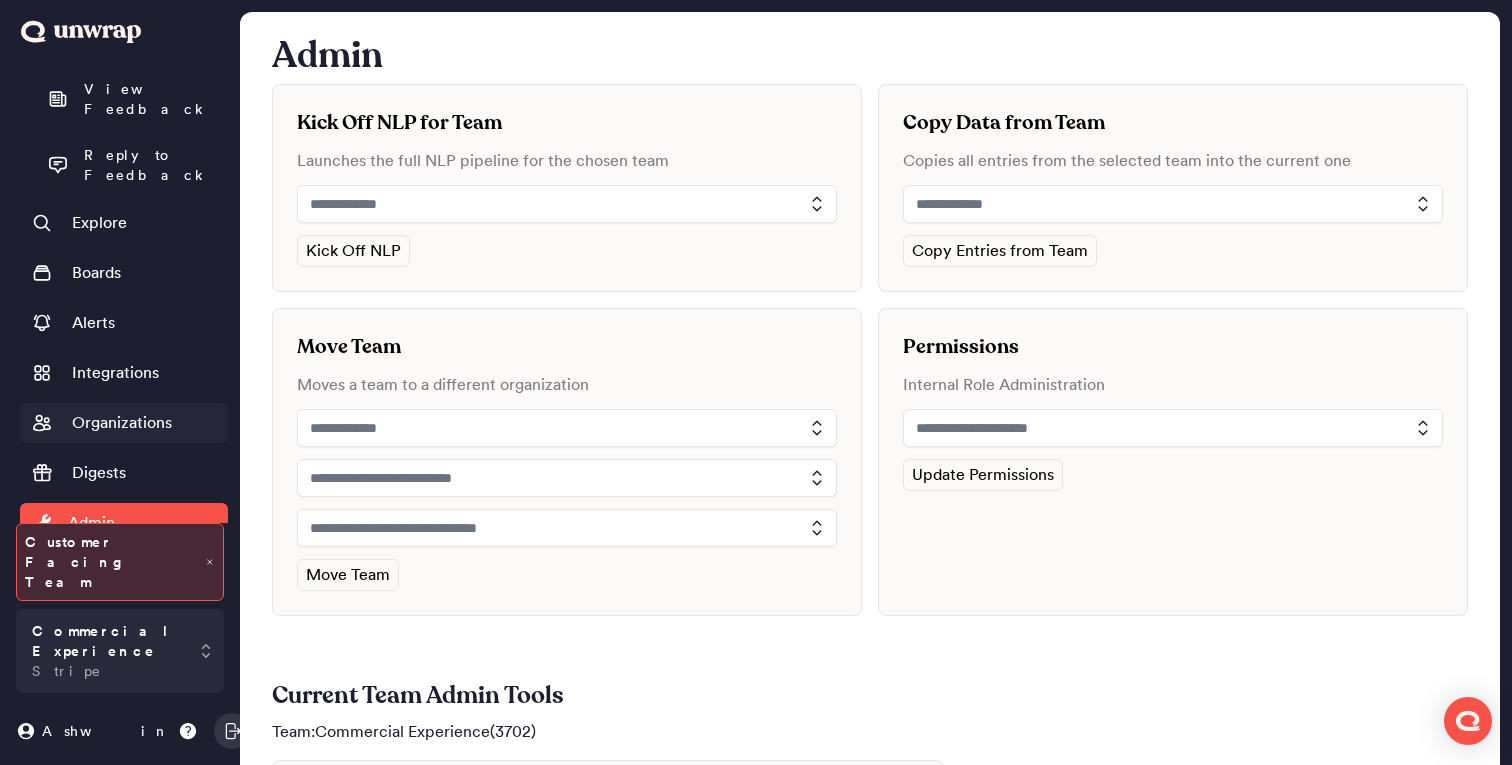 click on "Organizations" at bounding box center (122, 423) 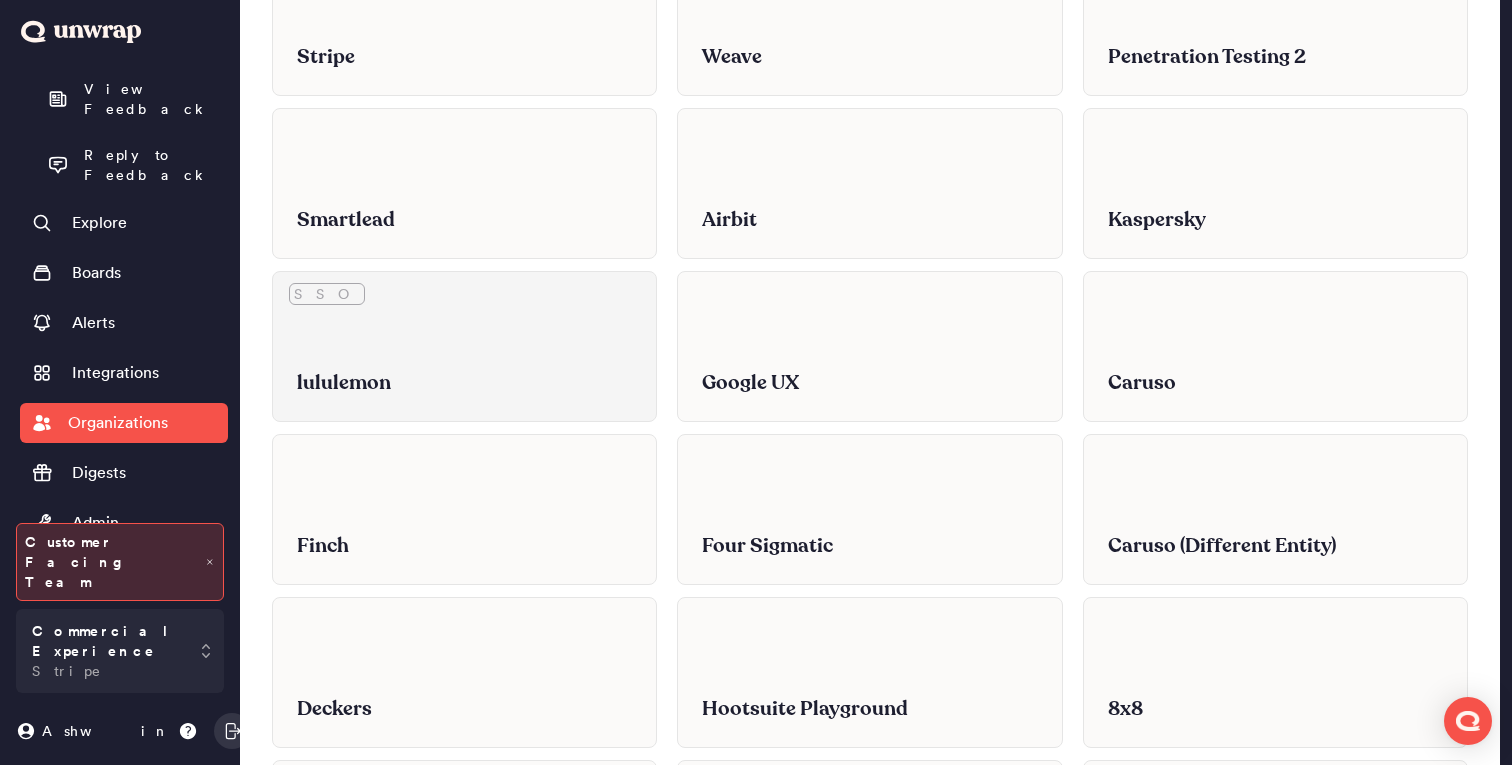 click on "lululemon" at bounding box center (464, 368) 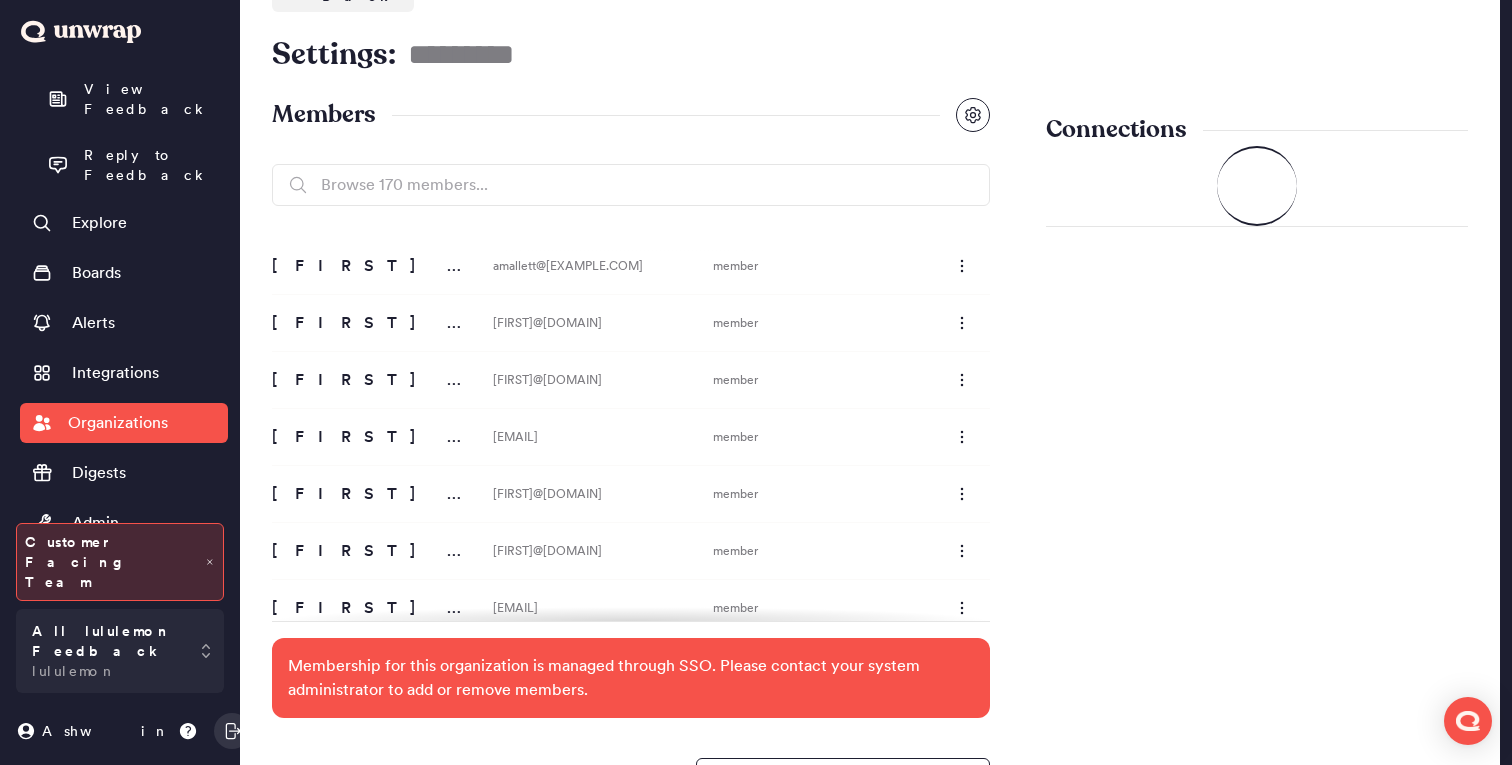 scroll, scrollTop: 383, scrollLeft: 0, axis: vertical 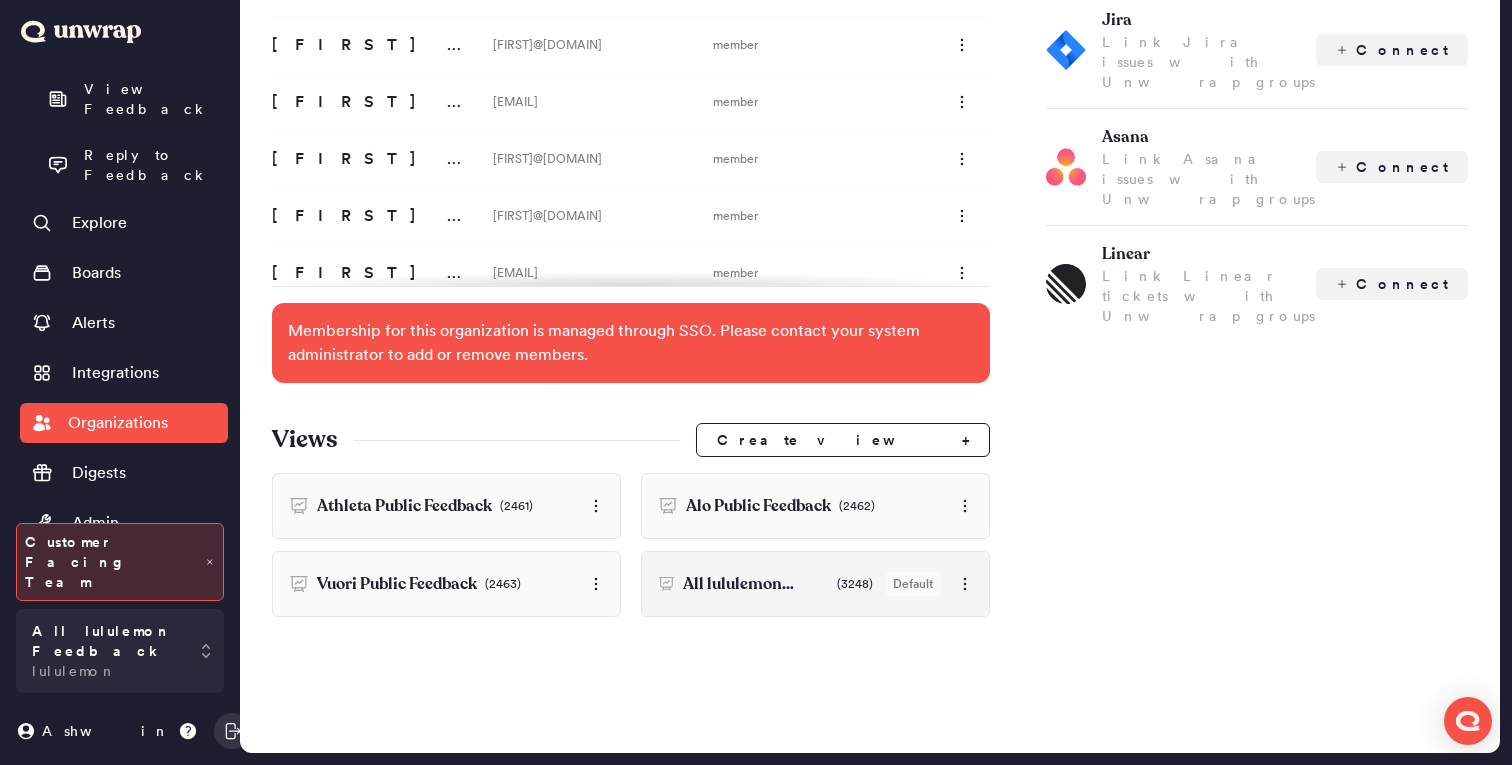 click on "All lululemon Feedback (3248) Default" at bounding box center [815, 584] 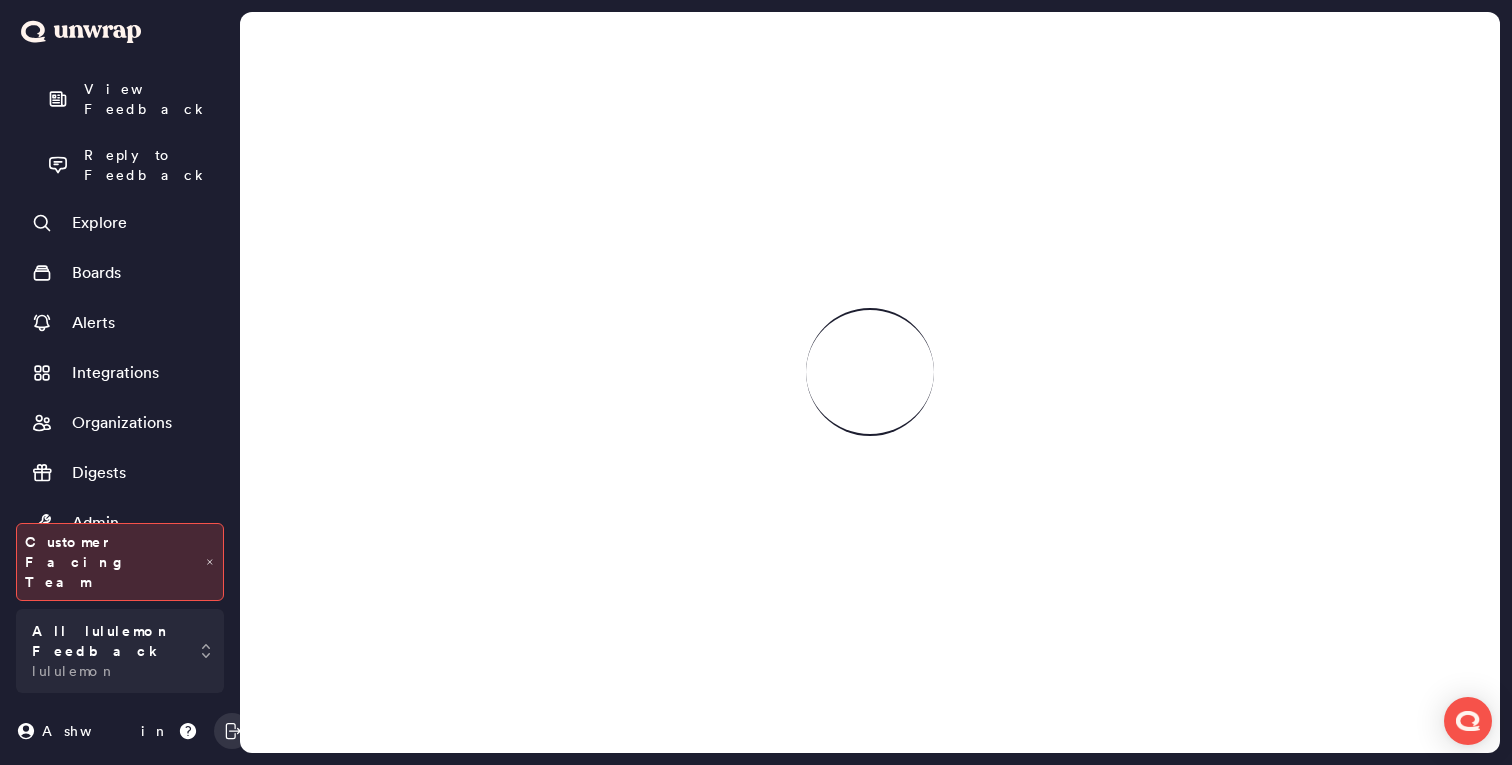 scroll, scrollTop: 0, scrollLeft: 0, axis: both 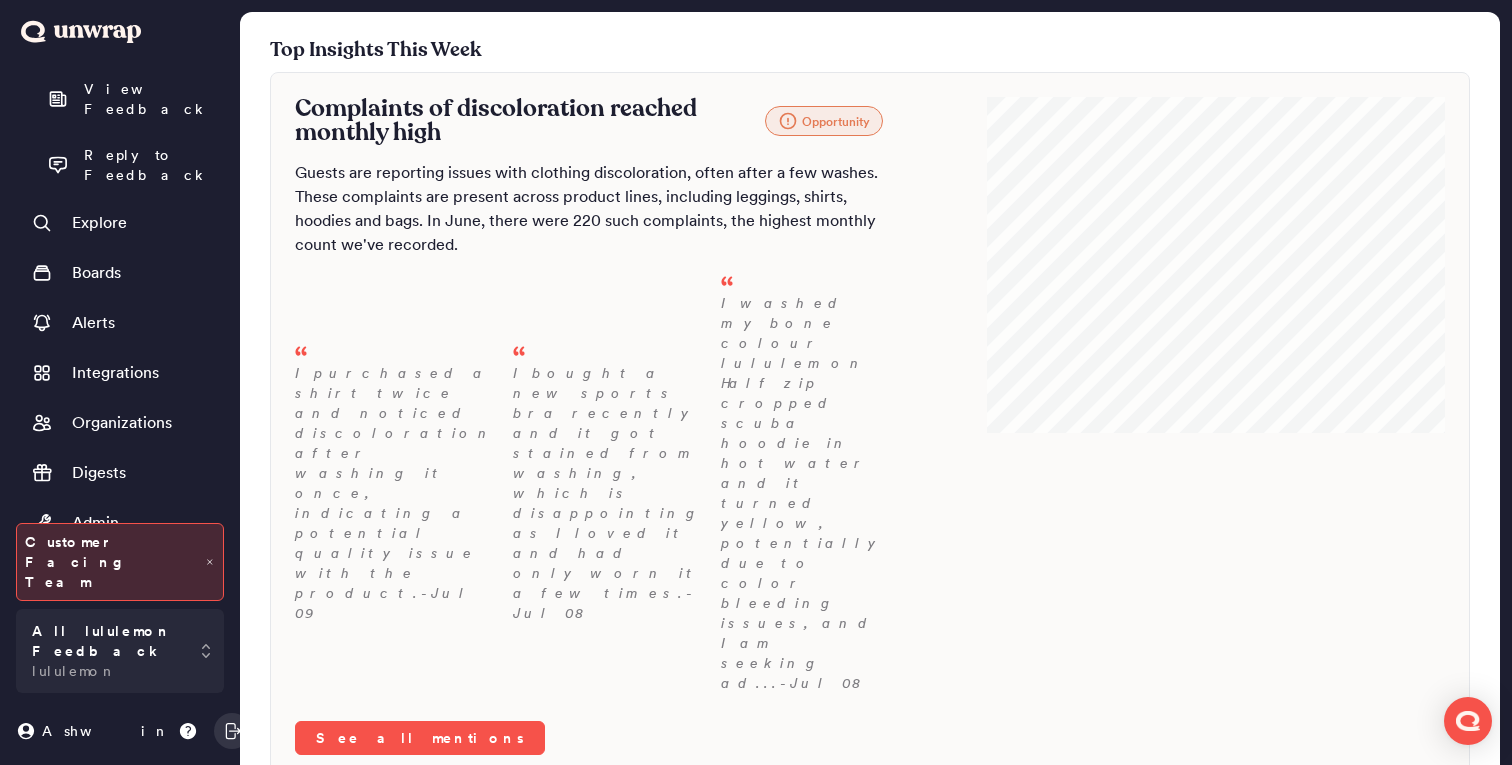 click at bounding box center (906, 826) 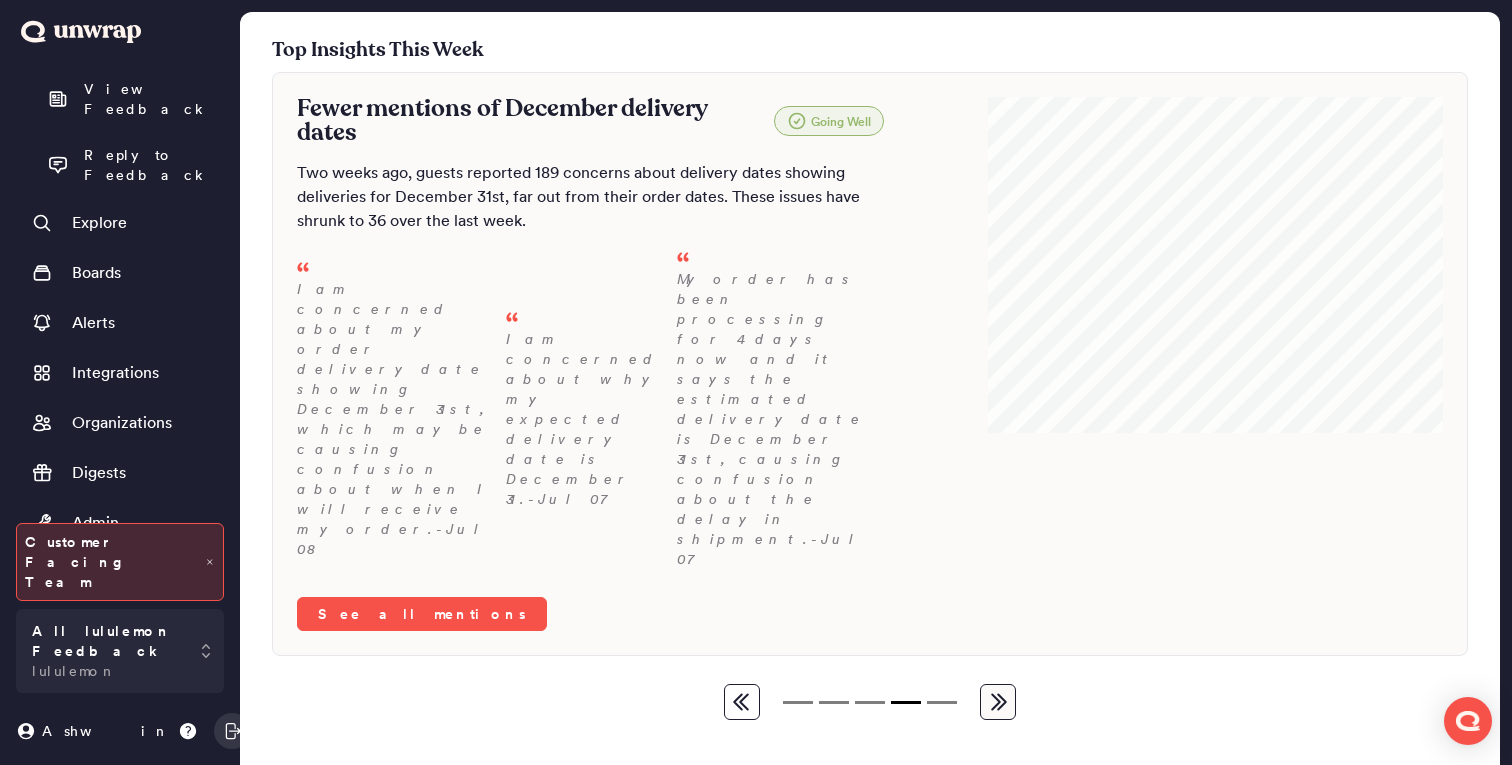 click at bounding box center [942, 702] 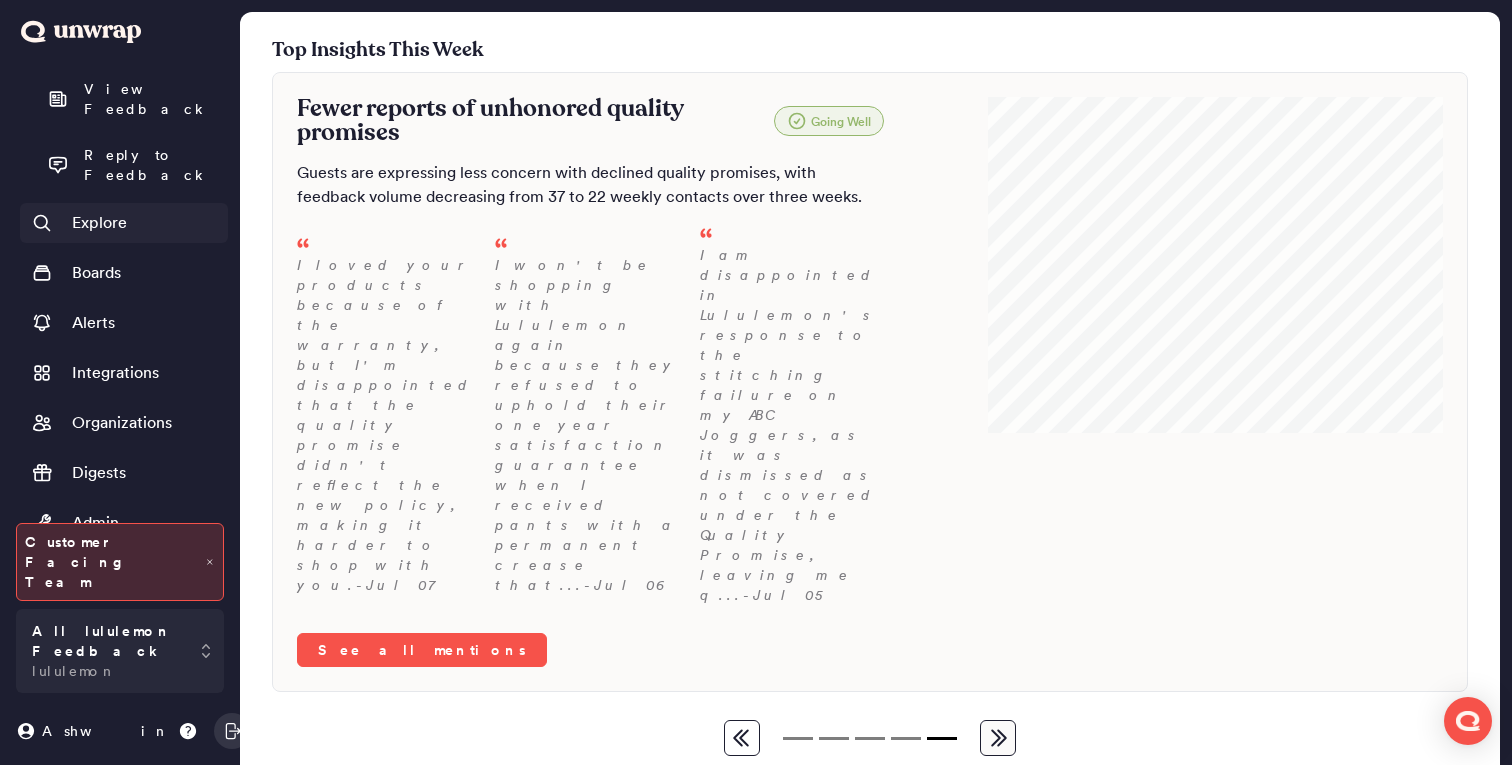 click on "Explore" at bounding box center (99, 223) 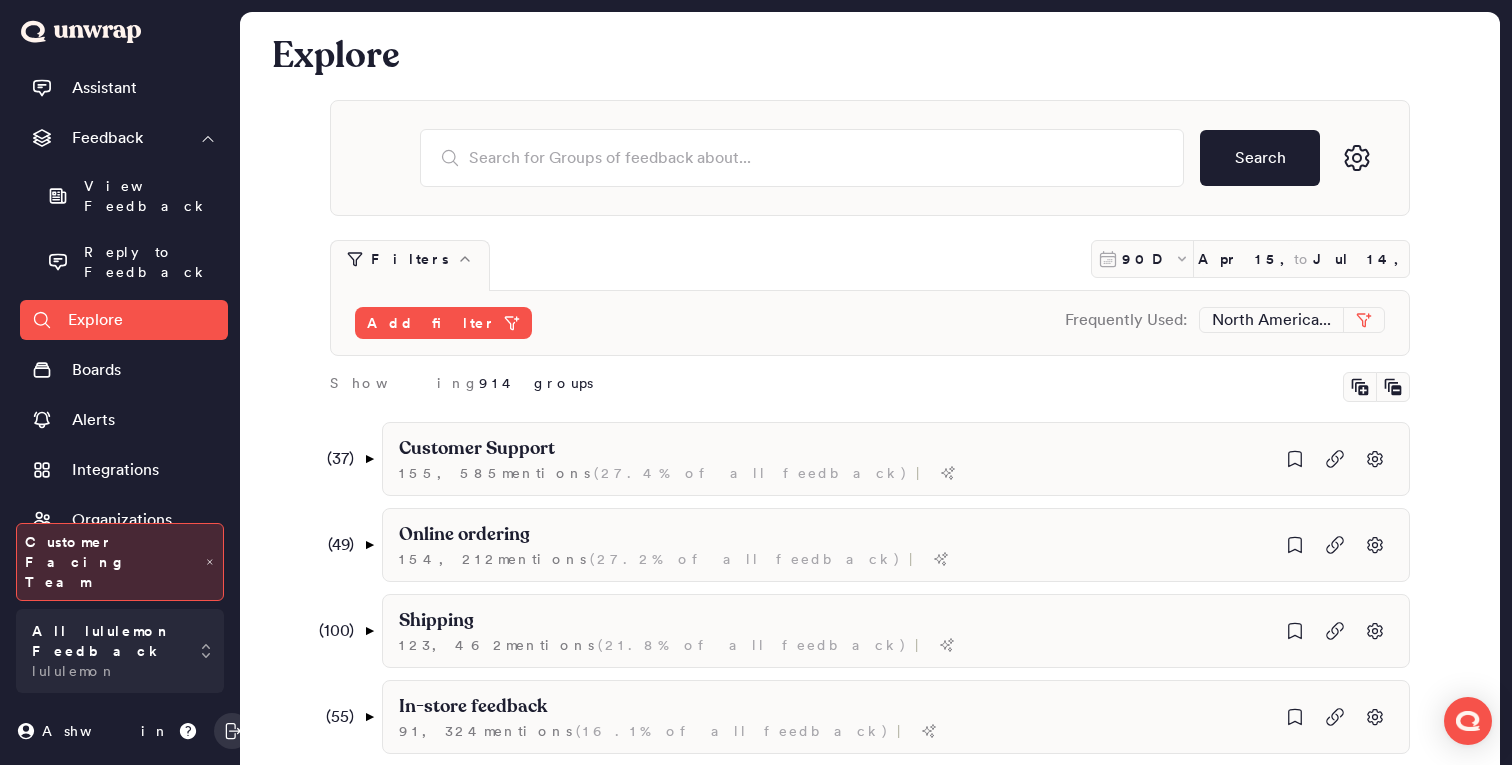 scroll, scrollTop: 0, scrollLeft: 0, axis: both 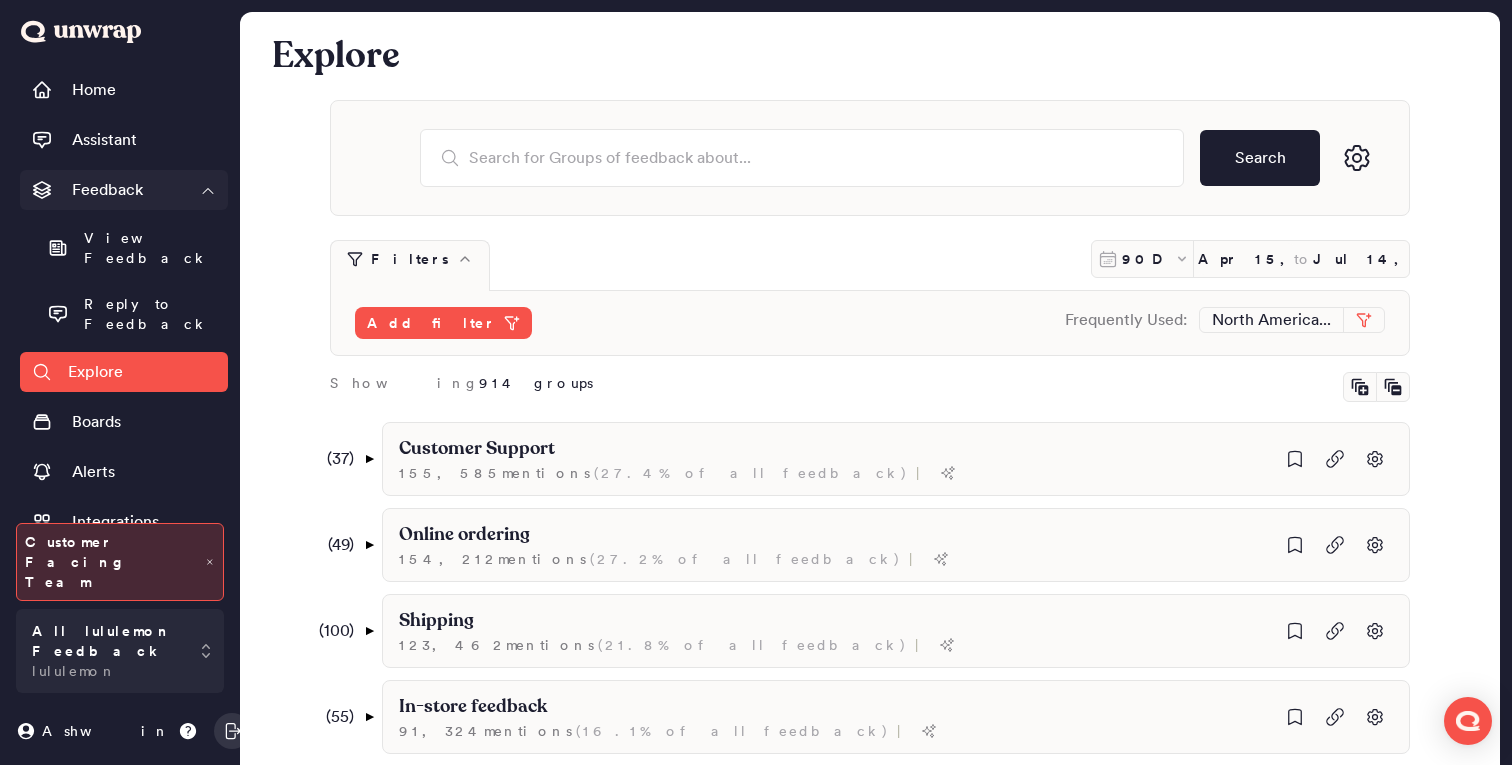 click on "Feedback" at bounding box center (107, 190) 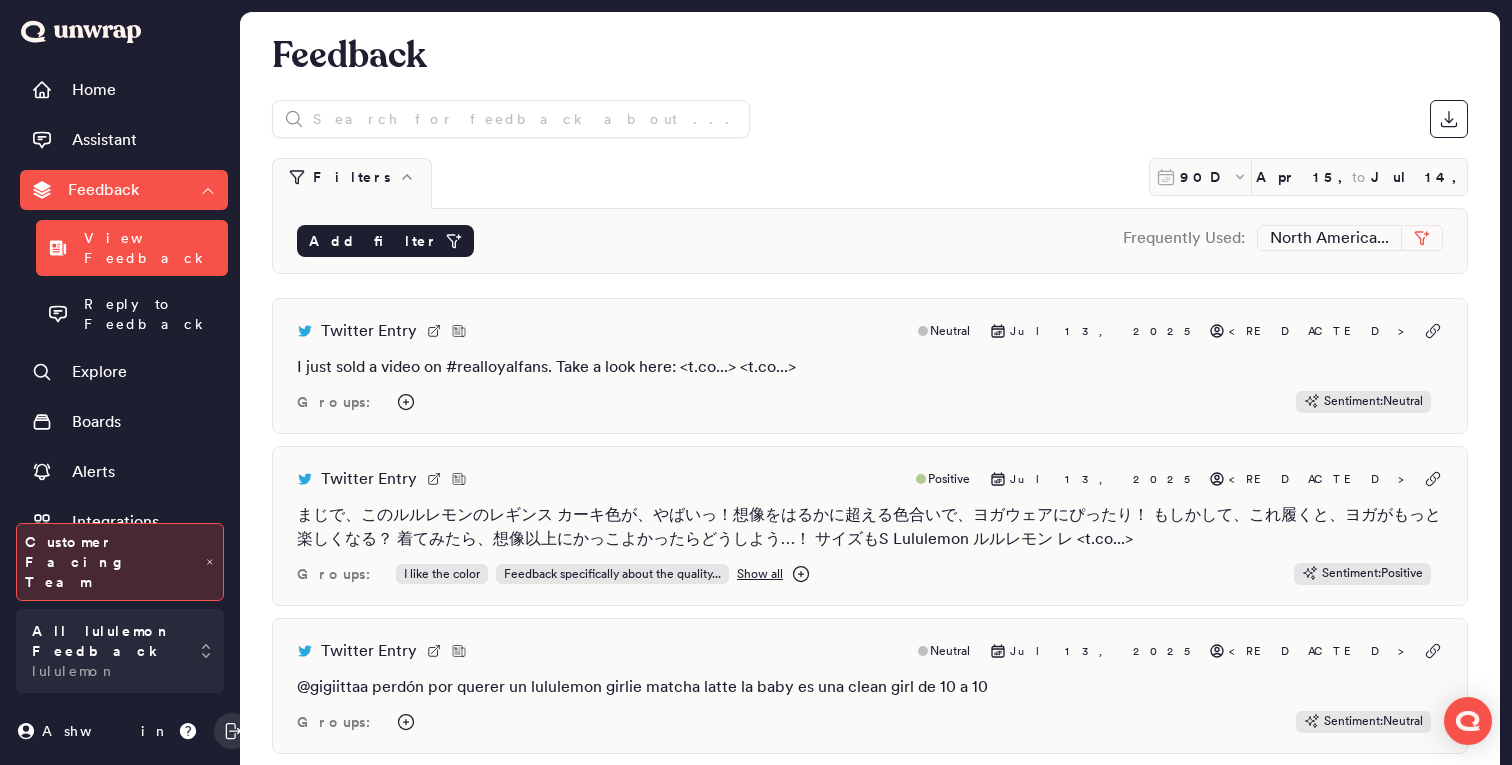 click on "Add filter" at bounding box center (373, 241) 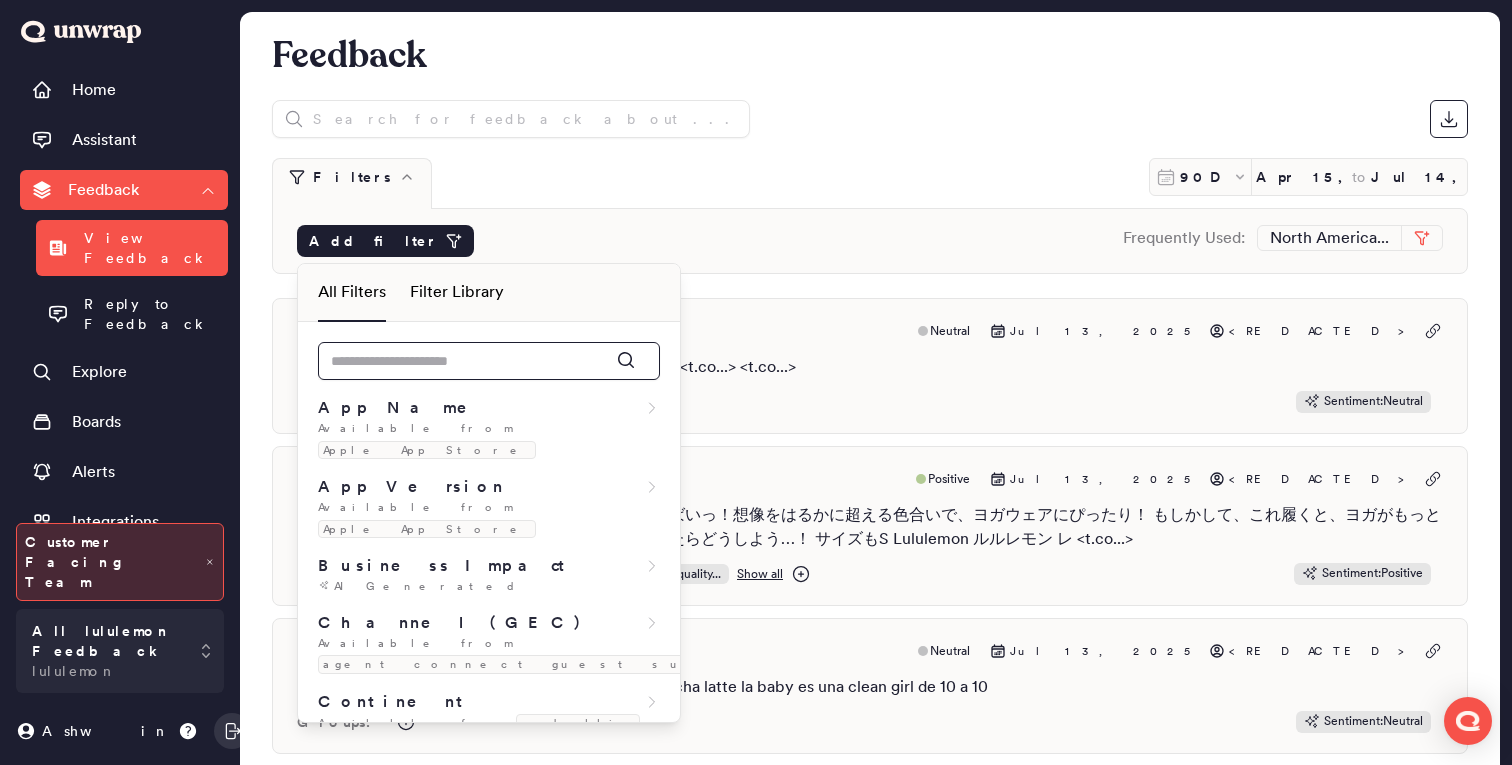 click at bounding box center (489, 361) 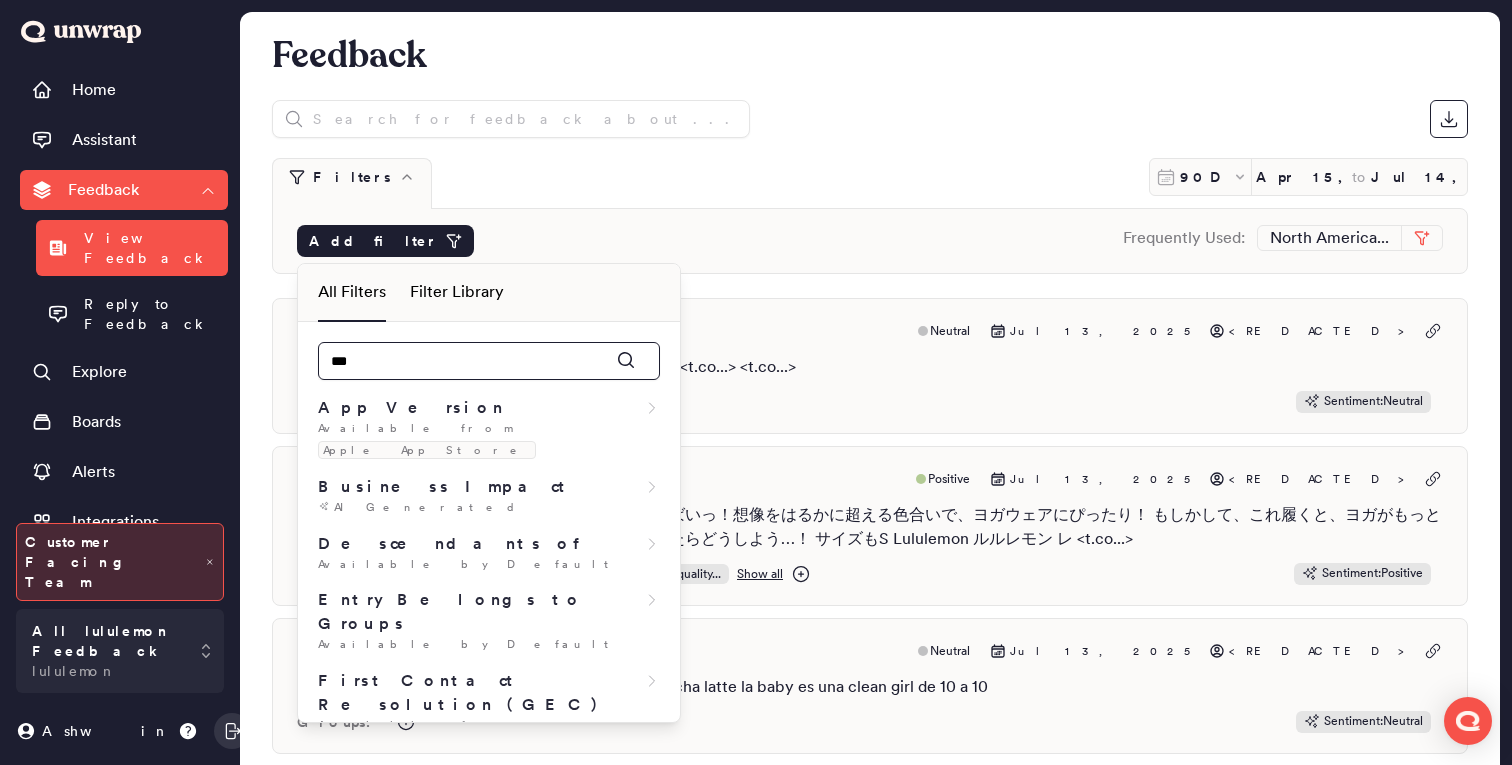 type on "****" 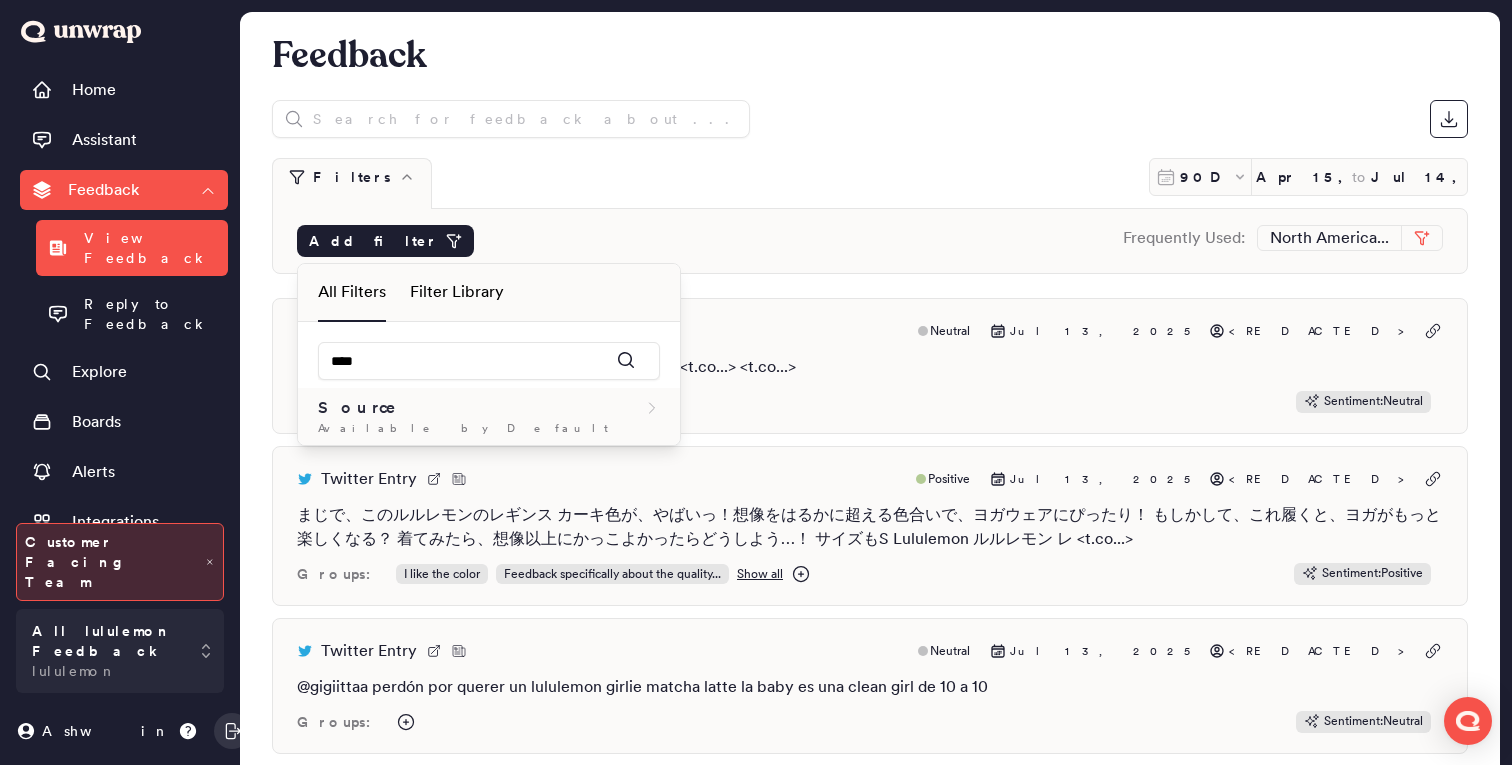 click on "Source" at bounding box center [489, 408] 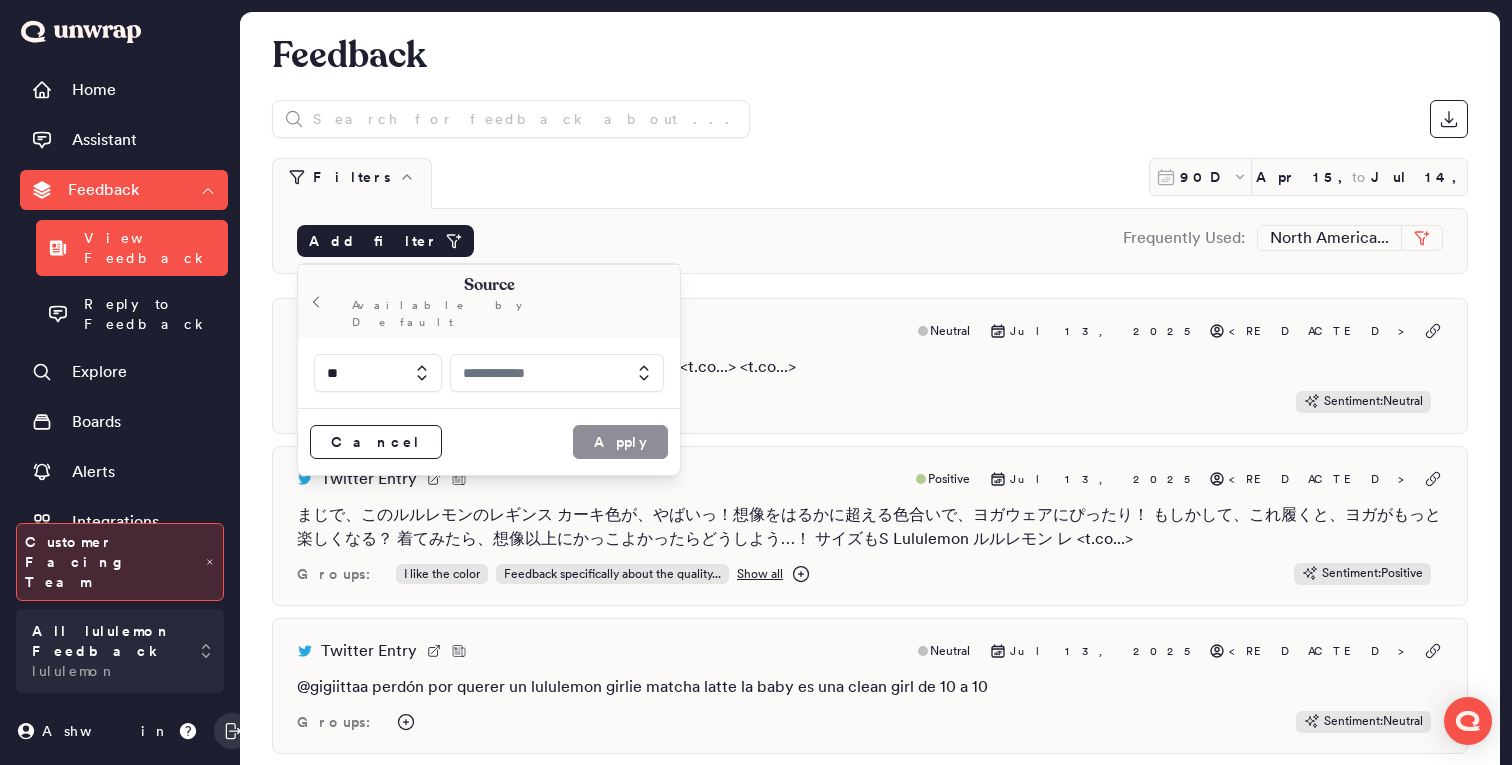 click at bounding box center (557, 373) 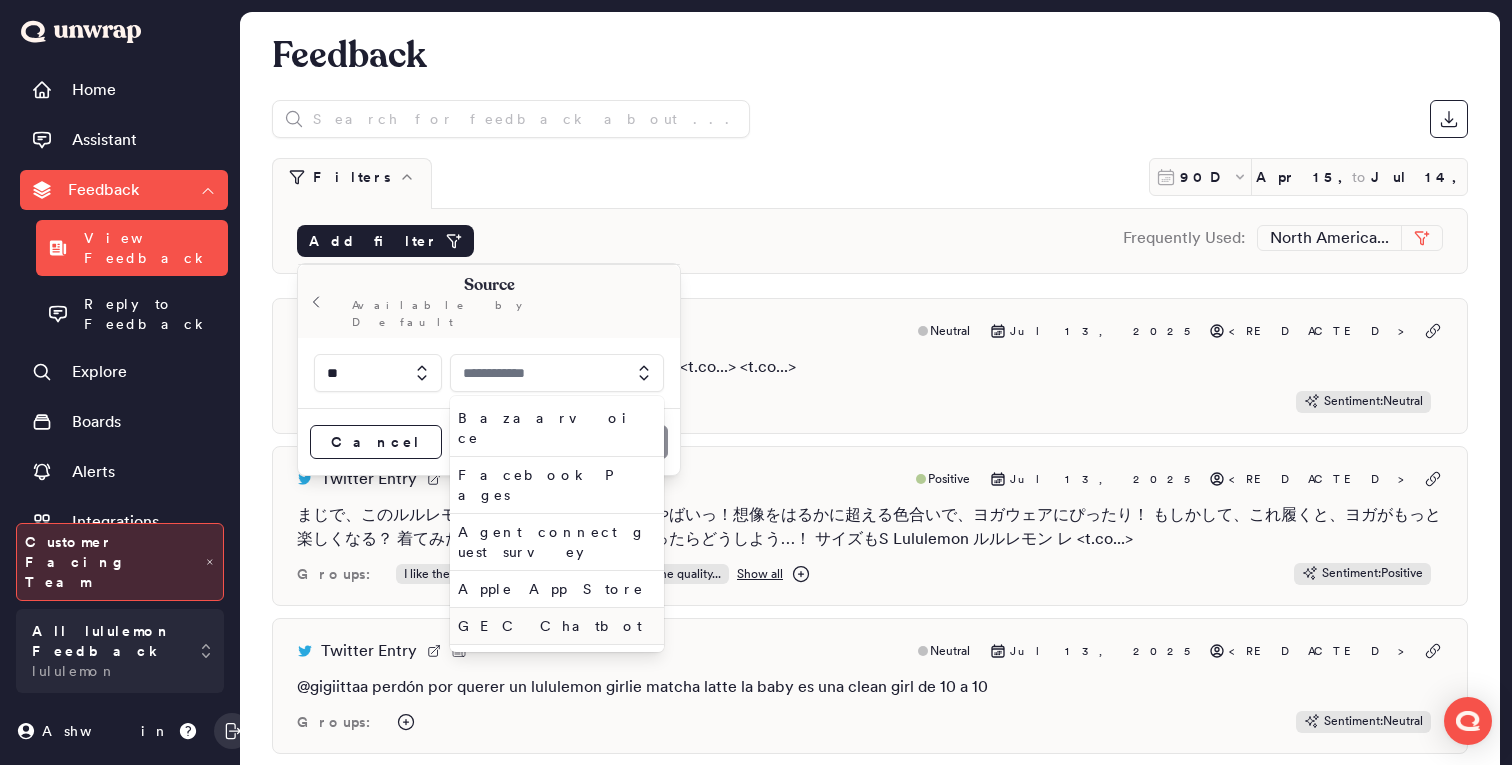 click on "GEC Chatbot" at bounding box center [553, 626] 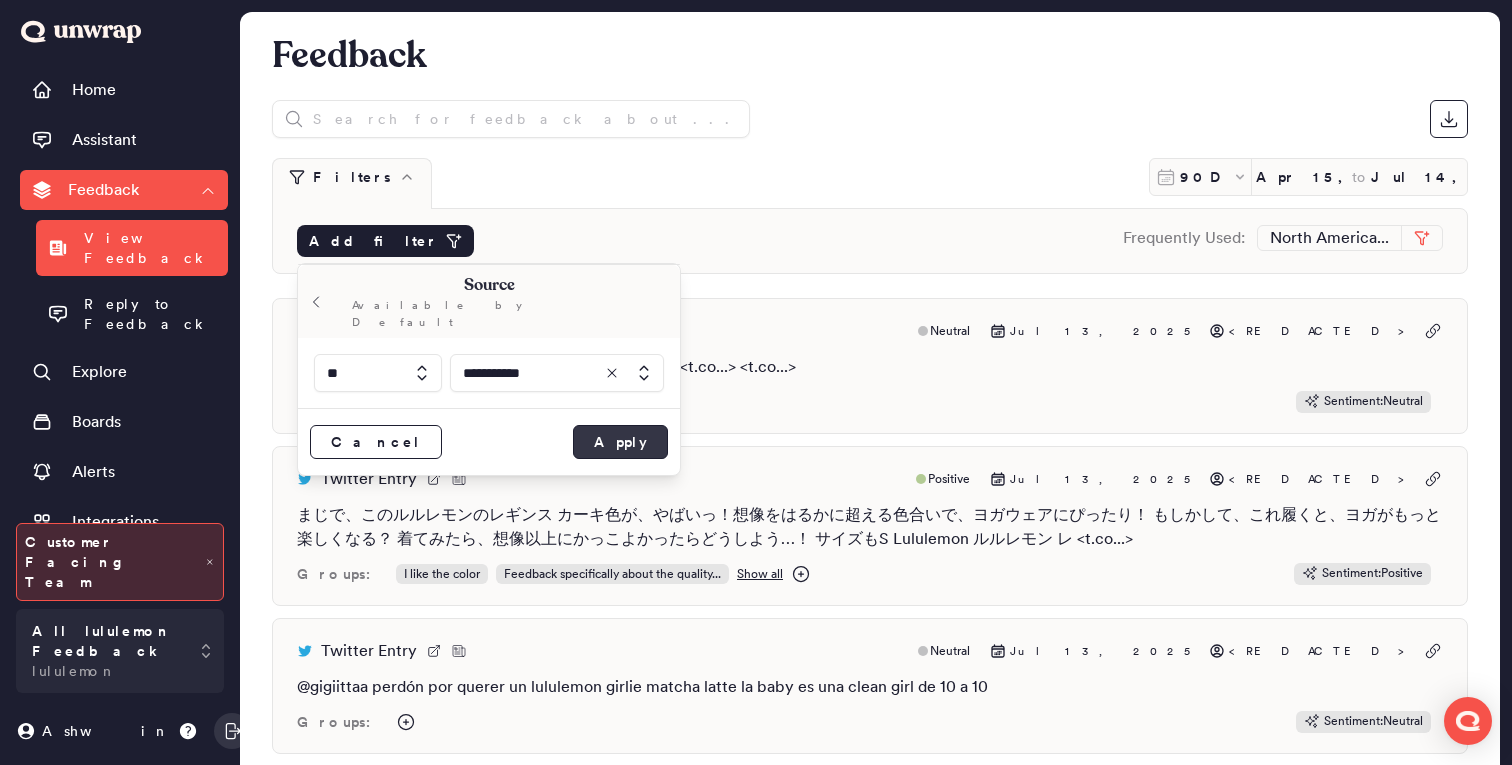 click on "Apply" at bounding box center [620, 442] 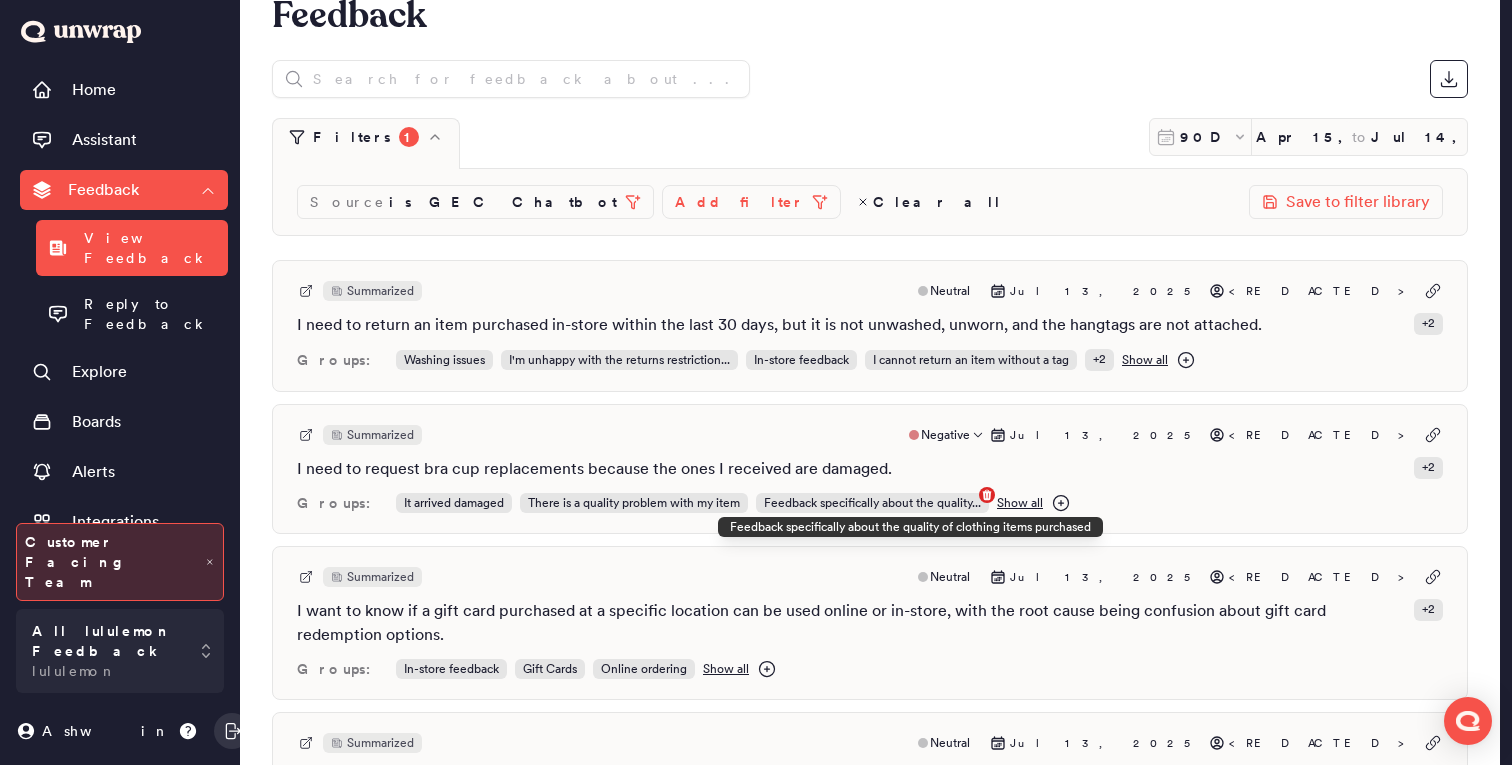 scroll, scrollTop: 102, scrollLeft: 0, axis: vertical 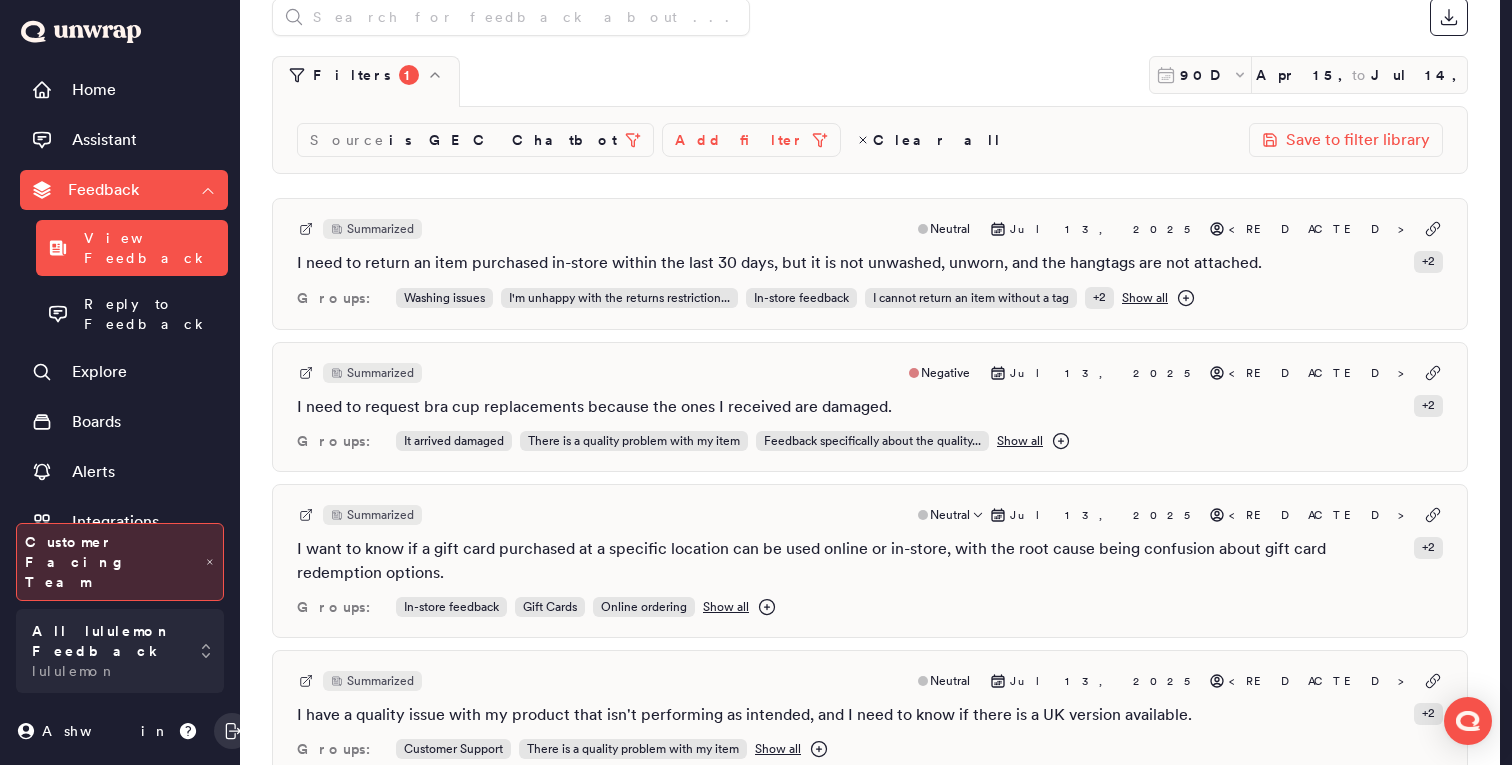 click on "I want to know if a gift card purchased at a specific location can be used online or in-store, with the root cause being confusion about gift card redemption options." at bounding box center (851, 561) 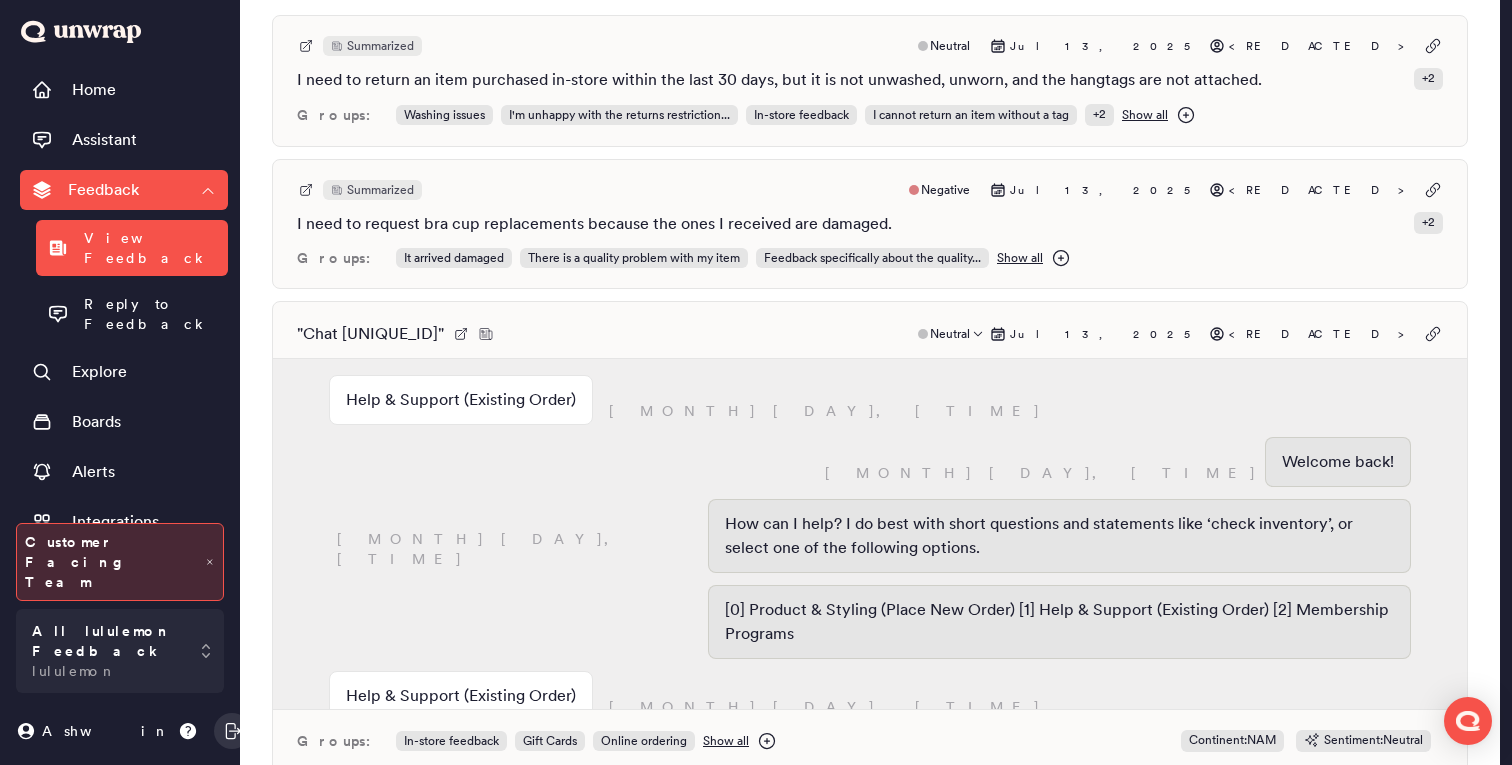scroll, scrollTop: 390, scrollLeft: 0, axis: vertical 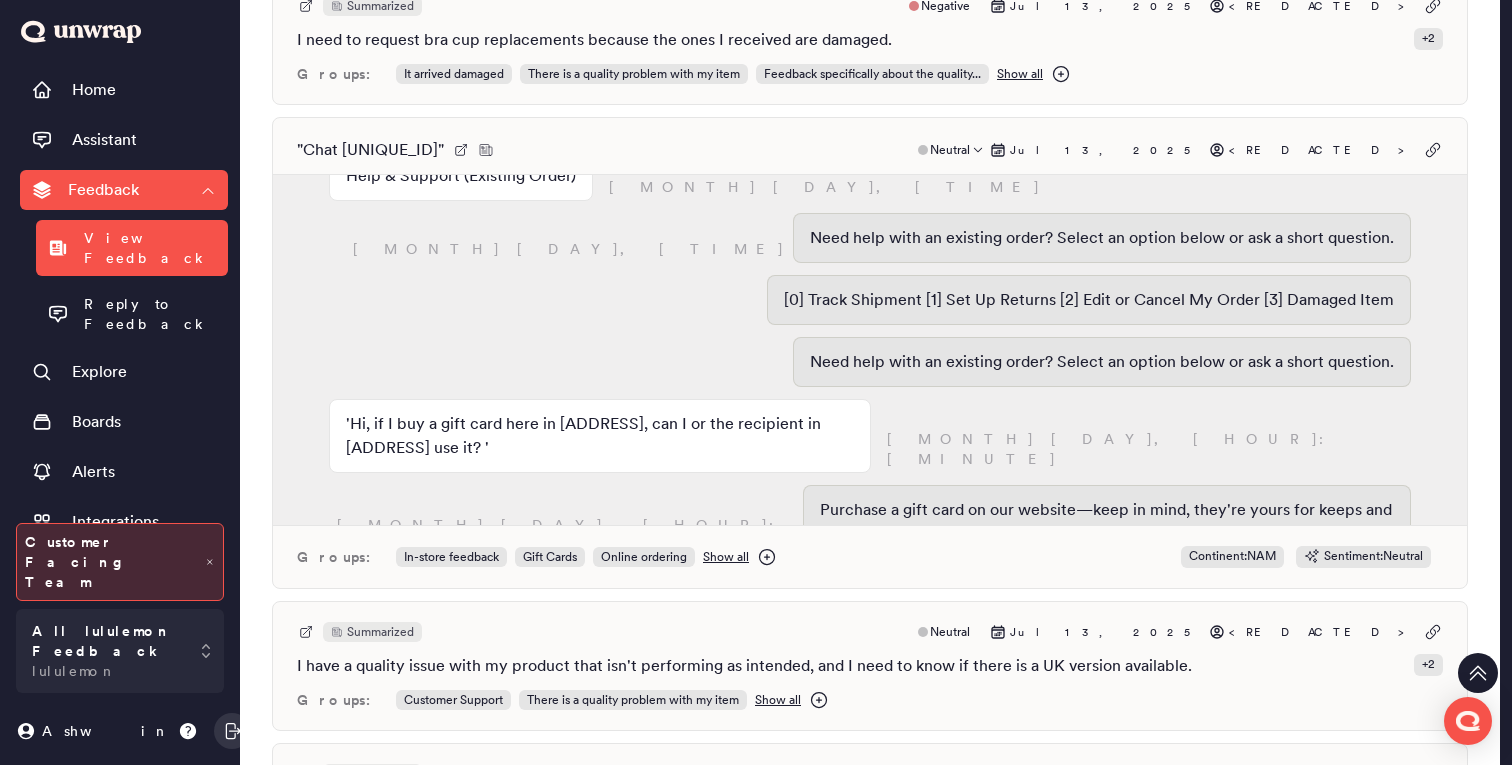 click on "" Chat [CHAT_ID] " Neutral [MONTH] [DAY], [YEAR] [REDACTED] [TIME] [TIME] Welcome back! [TIME] How can I help? I do best with short questions and statements like ‘check inventory’, or select one of the following options. [0] Product & Styling (Place New Order) [1] Help & Support (Existing Order) [2] Membership Programs Help & Support (Existing Order) [TIME] [TIME] Need help with an existing order? Select an option below or ask a short question. [0] Track Shipment [1] Set Up Returns [2] Edit or Cancel My Order [3] Damaged Item Need help with an existing order? Select an option below or ask a short question. 'Hi, if I buy a gift card here in [ADDRESS], can I or the recipient in [ADDRESS] use it? ' [TIME] [TIME] Purchase a gift card on our website—keep in mind, they're yours for keeps and can't be refunded or returned. Want help placing an order or need product/styling support? [0] Yes [1] No : [PERSON]" at bounding box center [870, 150] 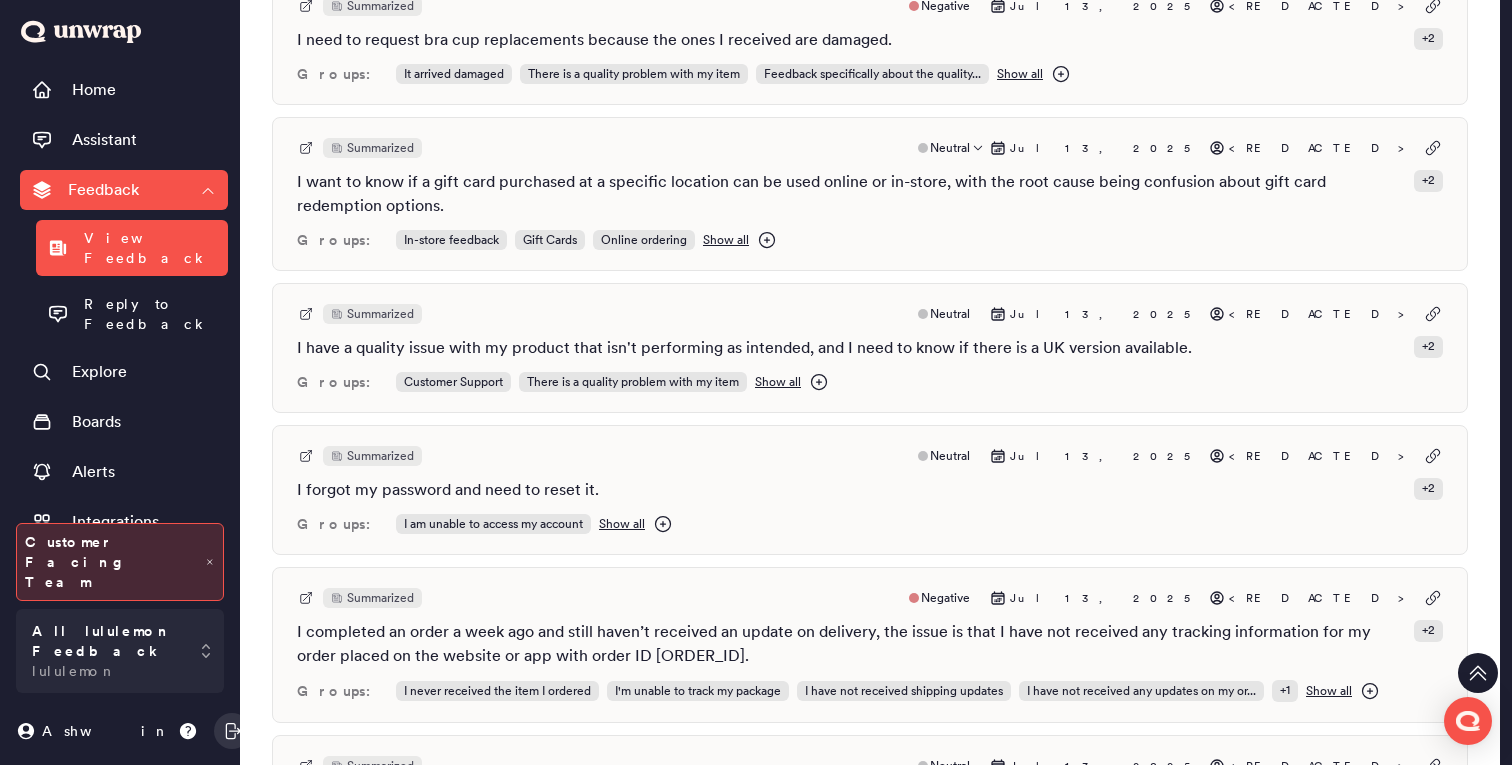 click on "I want to know if a gift card purchased at a specific location can be used online or in-store, with the root cause being confusion about gift card redemption options." at bounding box center (851, 194) 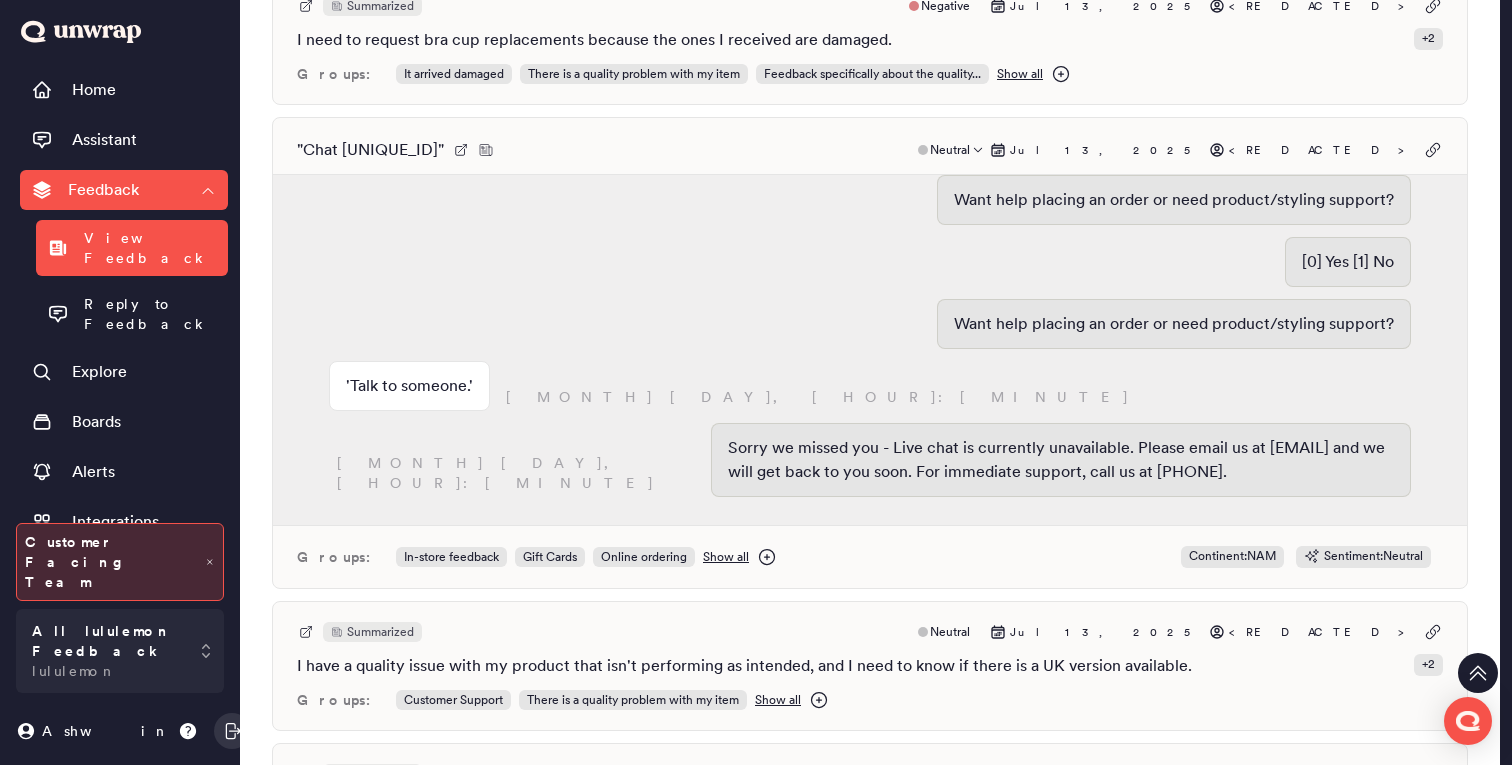 scroll, scrollTop: 842, scrollLeft: 0, axis: vertical 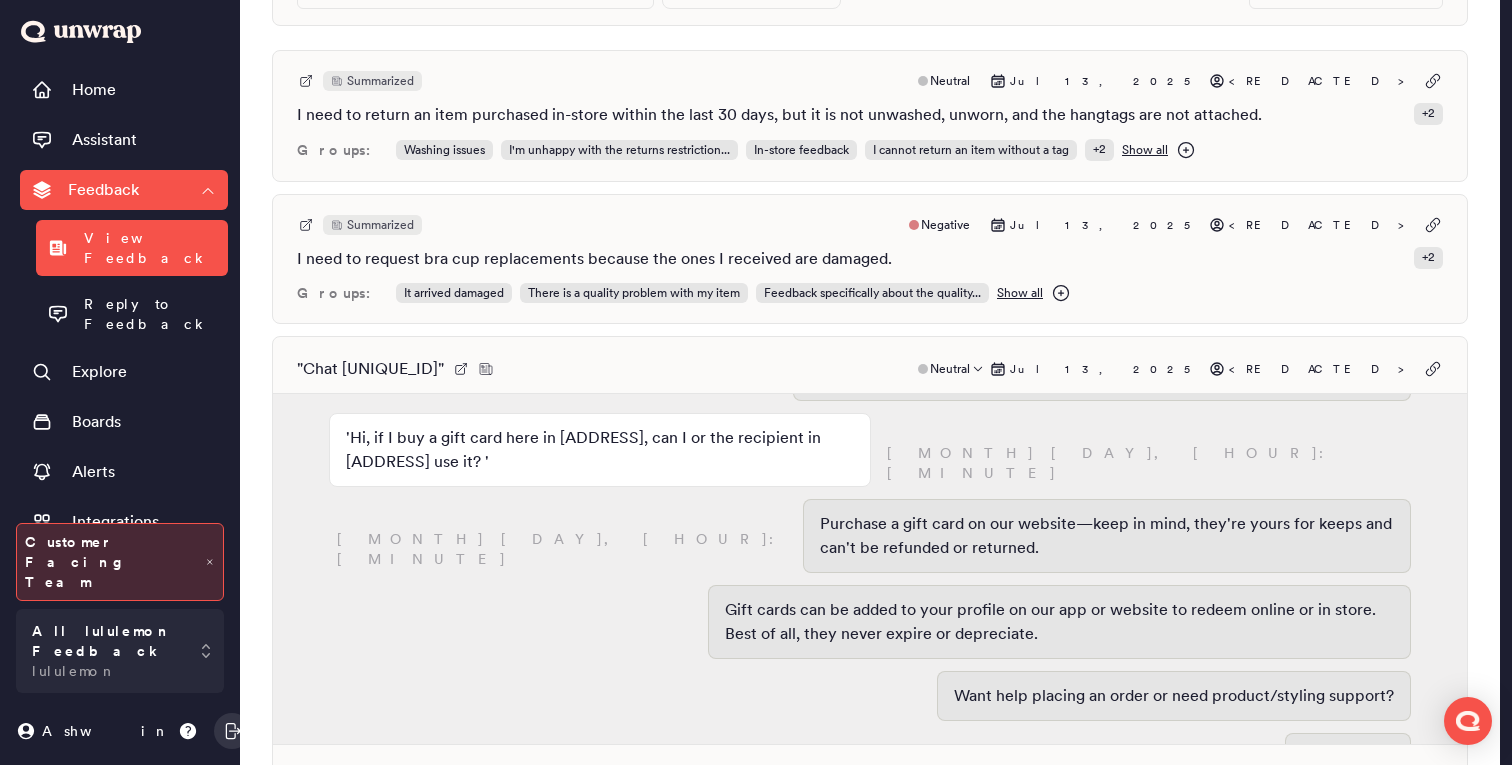 click on "" Chat [CHAT_ID] " Neutral [MONTH] [DAY], [YEAR] [REDACTED] [TIME] [TIME] Welcome back! [TIME] How can I help? I do best with short questions and statements like ‘check inventory’, or select one of the following options. [0] Product & Styling (Place New Order) [1] Help & Support (Existing Order) [2] Membership Programs Help & Support (Existing Order) [TIME] [TIME] Need help with an existing order? Select an option below or ask a short question. [0] Track Shipment [1] Set Up Returns [2] Edit or Cancel My Order [3] Damaged Item Need help with an existing order? Select an option below or ask a short question. 'Hi, if I buy a gift card here in [ADDRESS], can I or the recipient in [ADDRESS] use it? ' [TIME] [TIME] Purchase a gift card on our website—keep in mind, they're yours for keeps and can't be refunded or returned. Want help placing an order or need product/styling support? [0] Yes [1] No : [PERSON]" at bounding box center (870, 572) 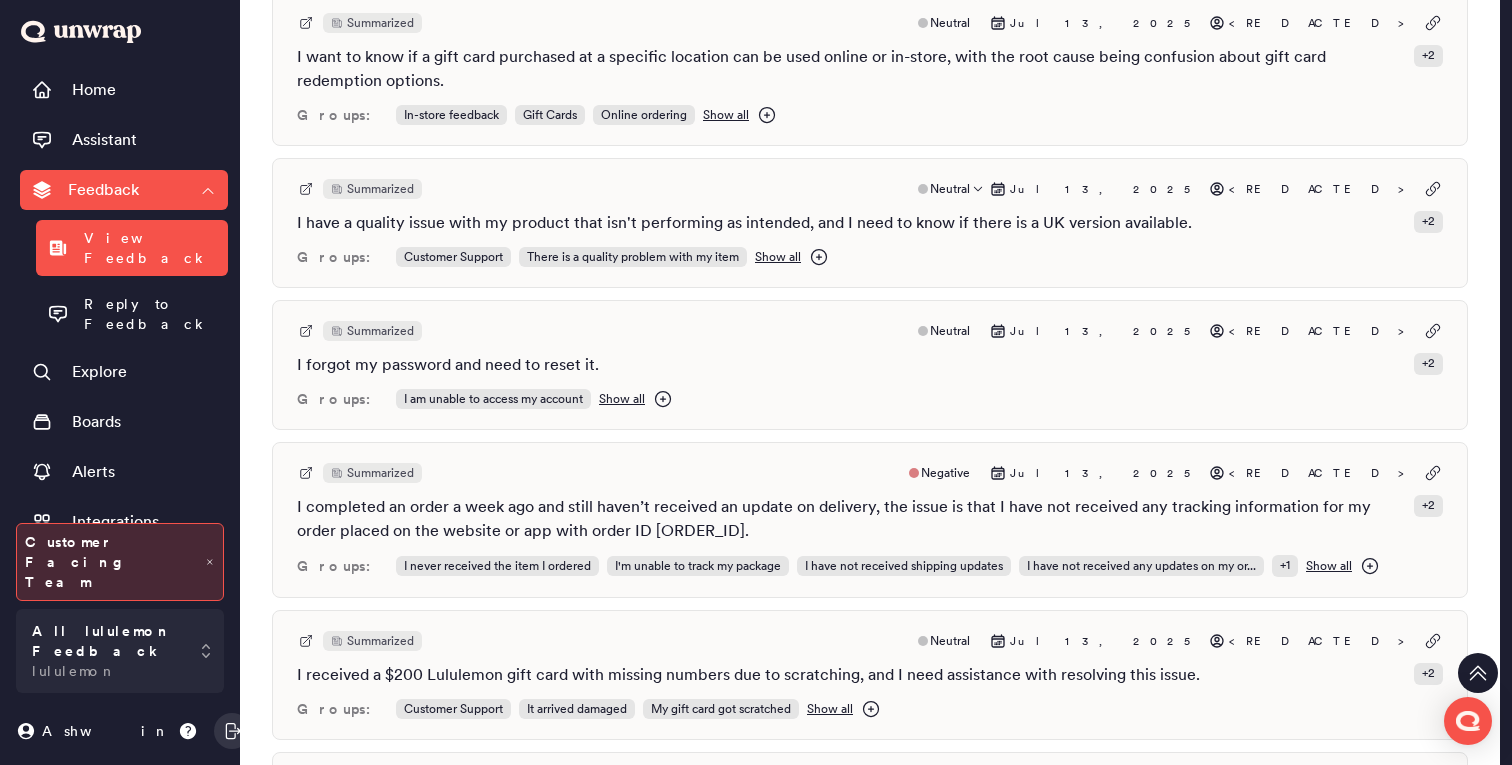 scroll, scrollTop: 598, scrollLeft: 0, axis: vertical 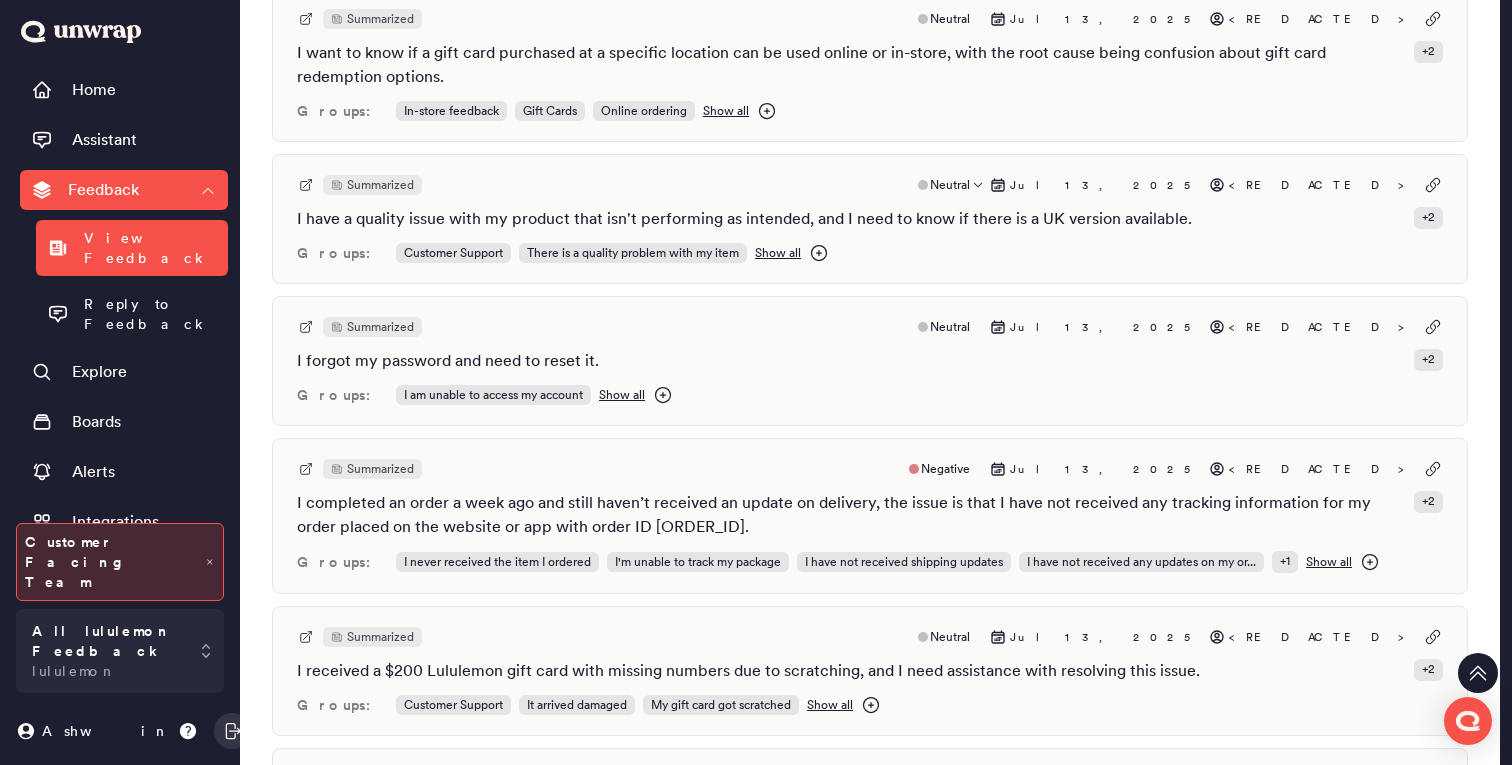 click on "I have a quality issue with my product that isn't performing as intended, and I need to know if there is a UK version available." at bounding box center [744, 219] 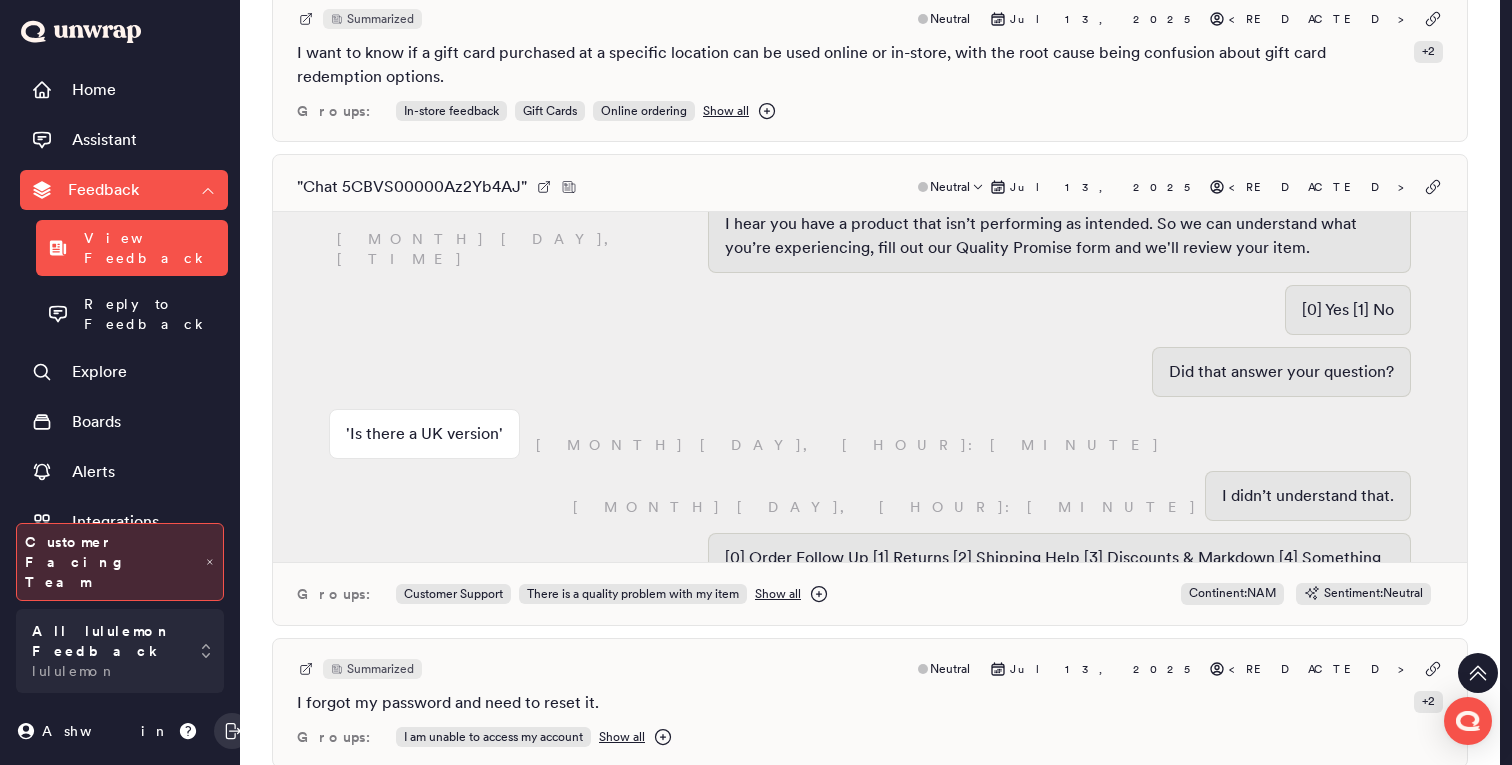 scroll, scrollTop: 980, scrollLeft: 0, axis: vertical 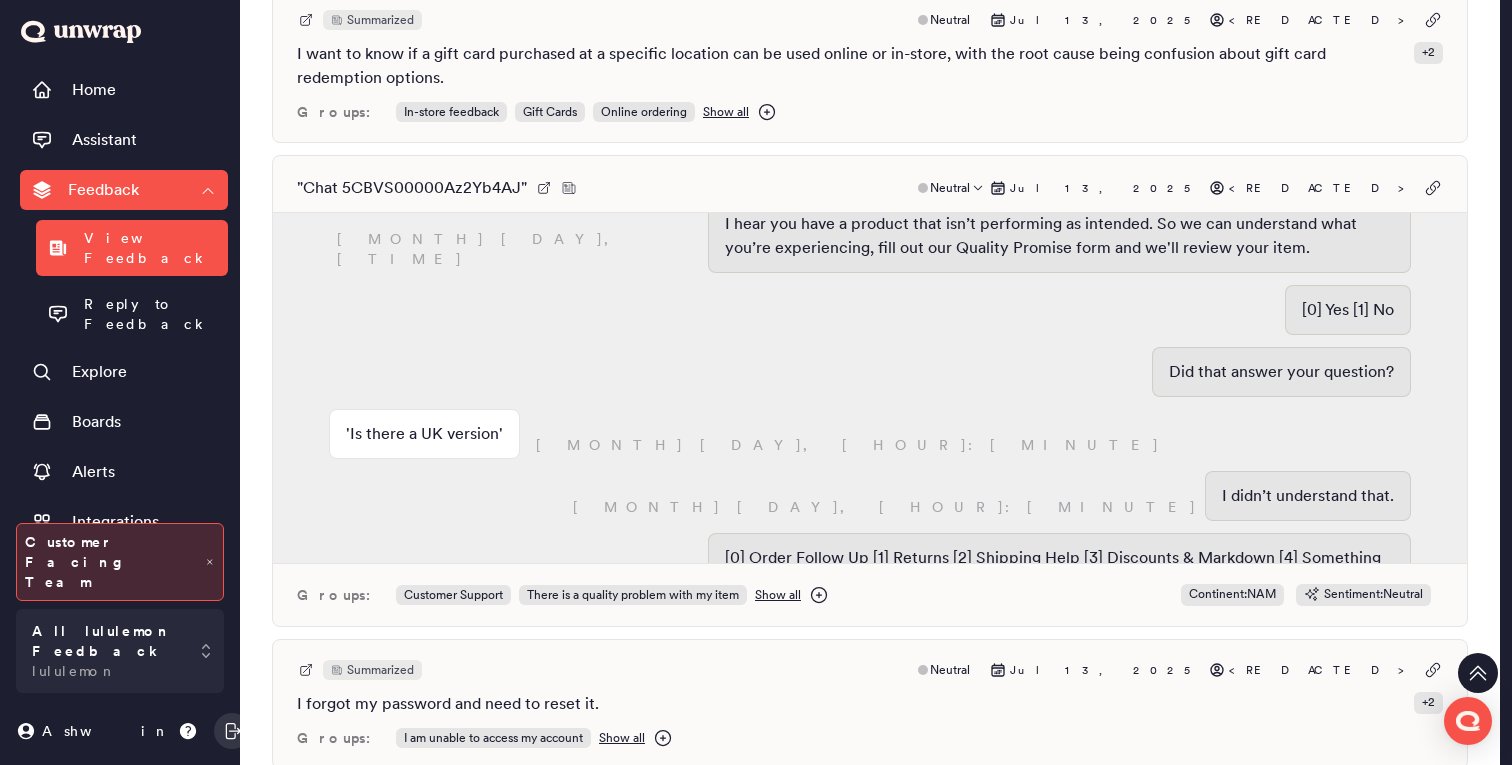 click on "" Chat [UNIQUE_ID] " Neutral [MONTH] [DAY], [YEAR] <REDACTED> Help & Support (Existing Order) [MONTH] [DAY], [TIME] [MONTH] [DAY], [TIME] Hi—I’m your lululemon Virtual Assistant. My favorite thing about summer is the extra time to cache up with my friends. [0] Product & Styling (Place New Order) [1] Help & Support (Existing Order) [2] Membership Programs How can I help? I do best with short questions and statements like ‘check inventory’, or select one of the following options. Help & Support (Existing Order) [MONTH] [DAY], [TIME] [MONTH] [DAY], [TIME] [0] Track Shipment [1] Set Up Returns [2] Edit or Cancel My Order [3] Damaged Item Need help with an existing order? Select an option below or ask a short question. Damaged Item [MONTH] [DAY], [TIME] [MONTH] [DAY], [TIME] Need some help with your gear? No worries, I'm here to support. [0] Arrived Damaged [1] Quality Issue [2] Something Else Which of these best describes your concern? Quality Issue [MONTH] [DAY], [TIME] [MONTH] [DAY], [TIME] [0] Yes [1] No Did that answer your question? [MONTH] [DAY], [TIME]" at bounding box center (870, 391) 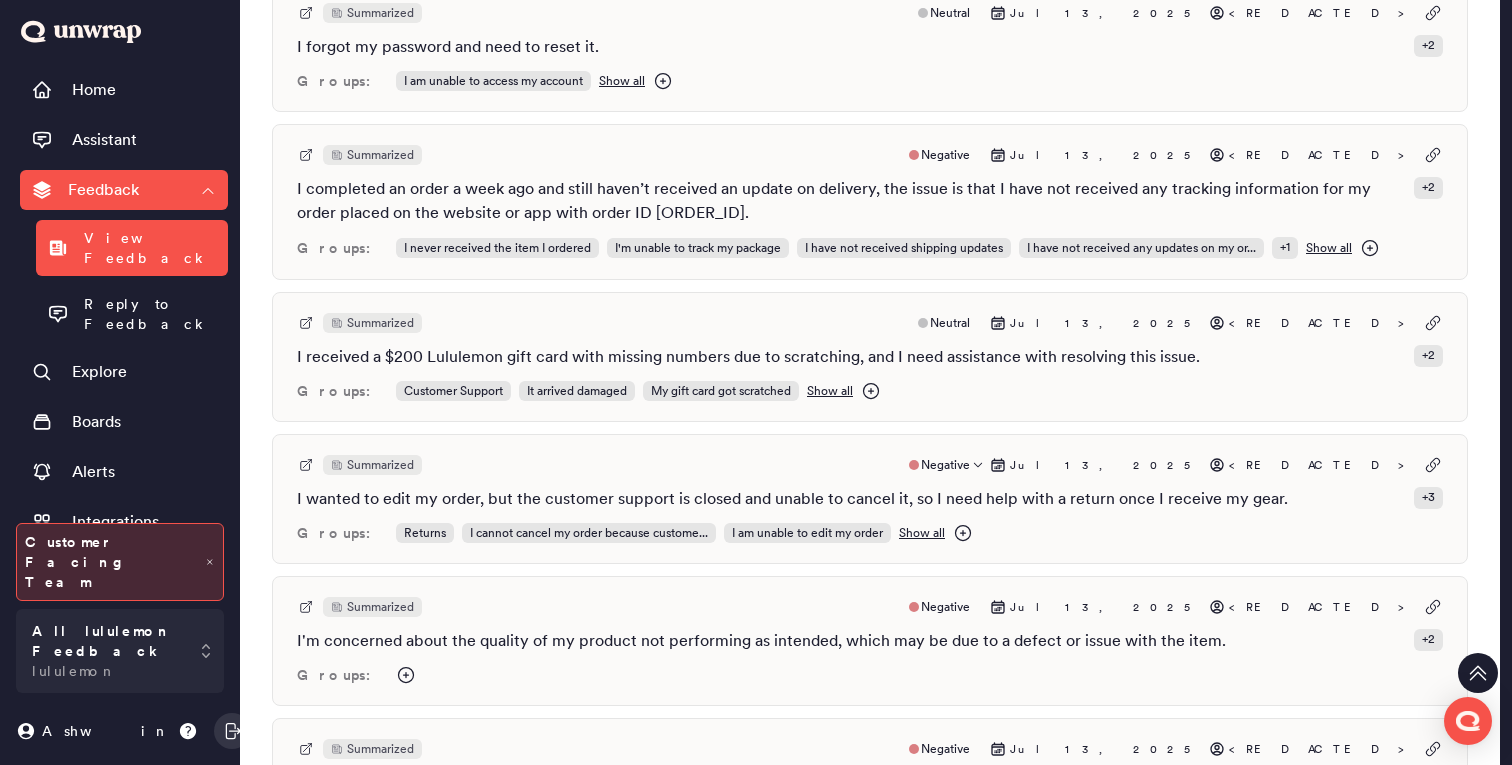 scroll, scrollTop: 938, scrollLeft: 0, axis: vertical 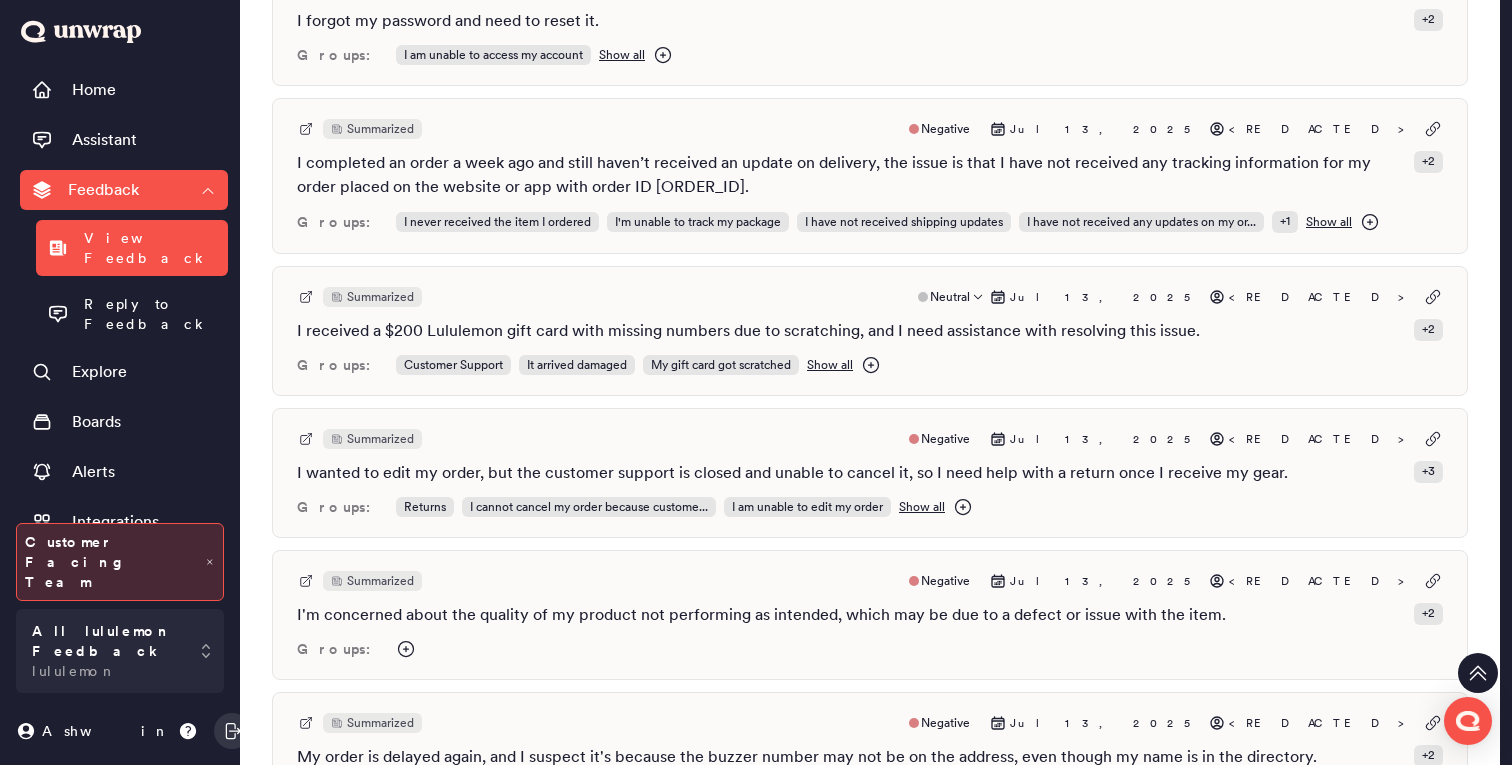 click on "[MONTH] [DAY], [YEAR] [TIME] [REDACTED]" at bounding box center (870, 331) 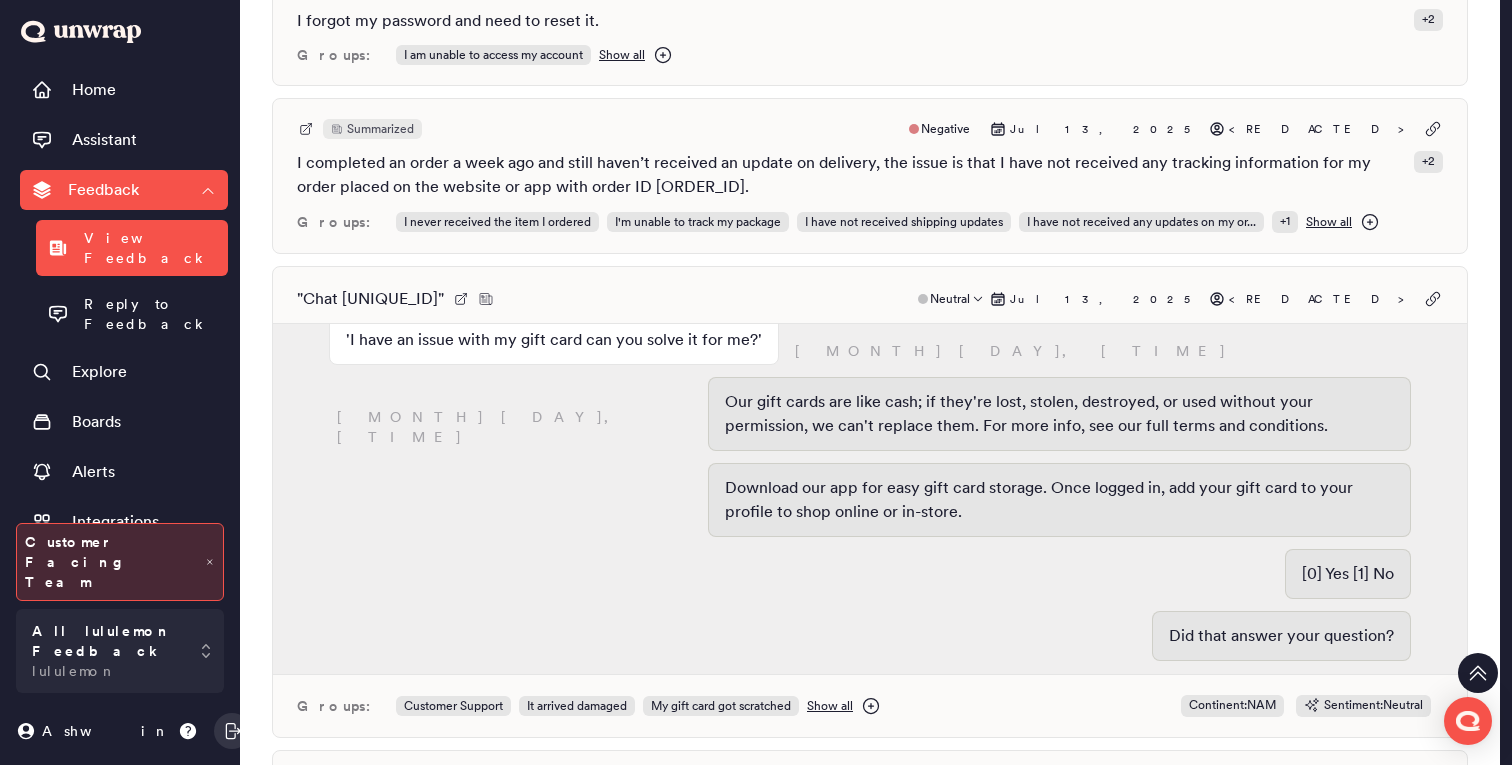 scroll, scrollTop: 976, scrollLeft: 0, axis: vertical 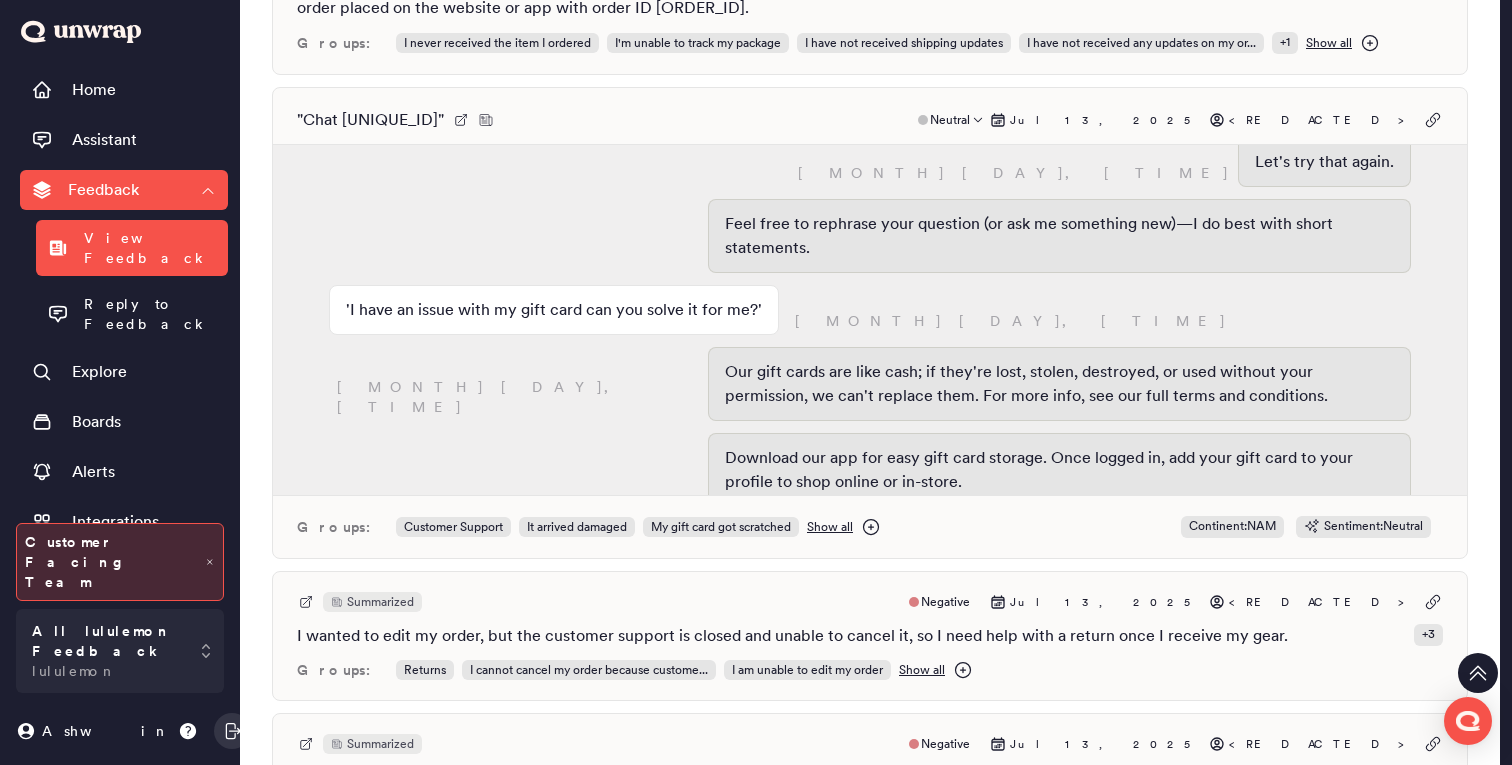 click on "" Chat [ID] " Neutral [MONTH] [DAY], [YEAR] [REDACTED] 'Hi, I got a $200 Lululemon gift card but the card was scratched wrongly and some numbers are missing can you help with that?' [MONTH] [DAY], [TIME] [MONTH] [DAY], [TIME] Hi—I’m your lululemon Virtual Assistant. My favorite thing about summer is the extra time to cache up with my friends. [0] Product & Styling (Place New Order) [1] Help & Support (Existing Order) [2] Membership Programs How can I help? I do best with short questions and statements like ‘check inventory’, or select one of the following options. 'Hi, I got a $200 Lululemon gift card but the card was scratched wrongly and some numbers are missing can you help with that?' [MONTH] [DAY], [TIME] [MONTH] [DAY], [TIME] Our gift cards are like cash; if they're lost, stolen, destroyed, or used without your permission, we can't replace them. For more info, see our full terms and conditions. [0] Yes [1] No Did that answer your question? No [MONTH] [DAY], [TIME] [MONTH] [DAY], [TIME] Let's try that again. [MONTH] [DAY], [TIME] :" at bounding box center (870, 323) 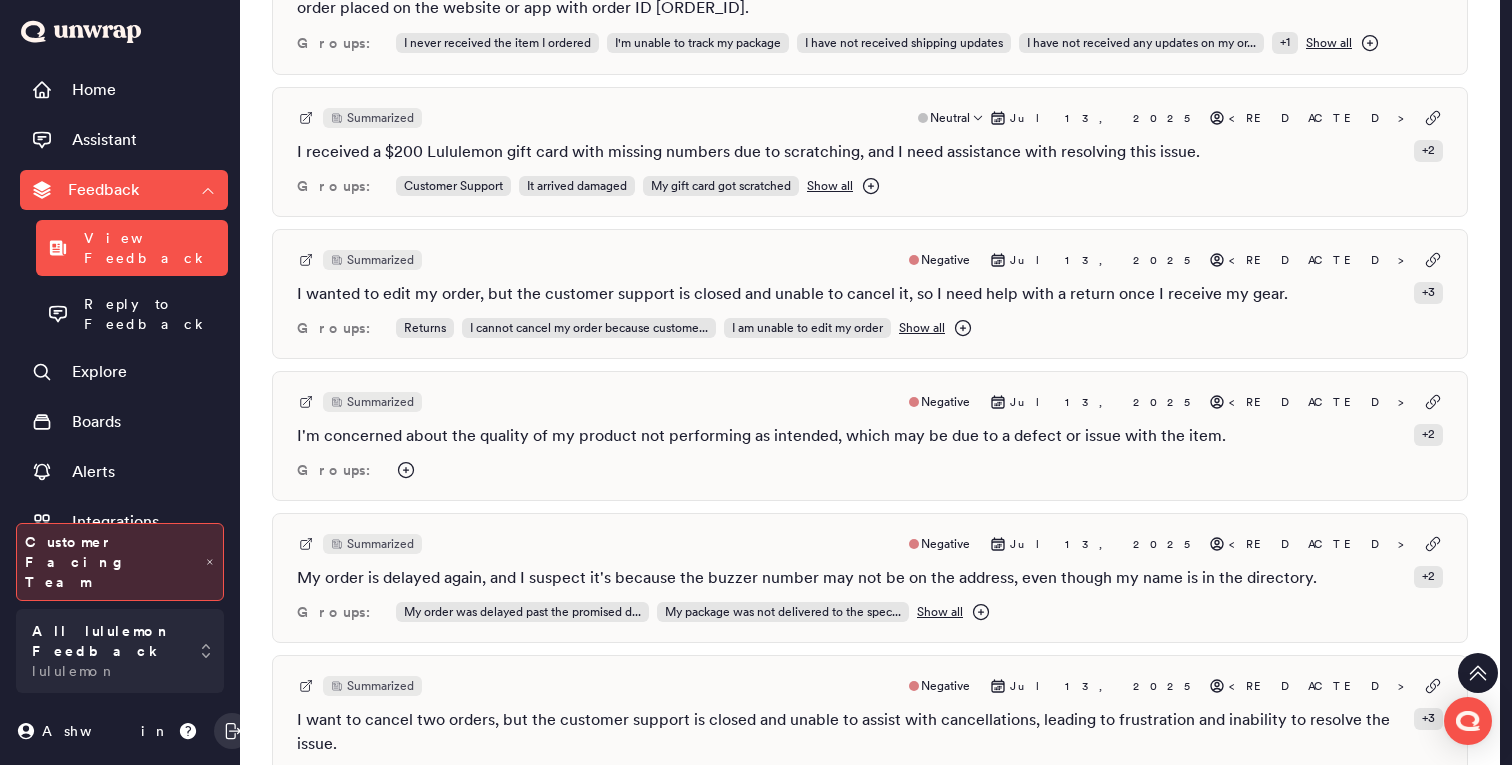 click on "I received a $200 Lululemon gift card with missing numbers due to scratching, and I need assistance with resolving this issue." at bounding box center [748, 152] 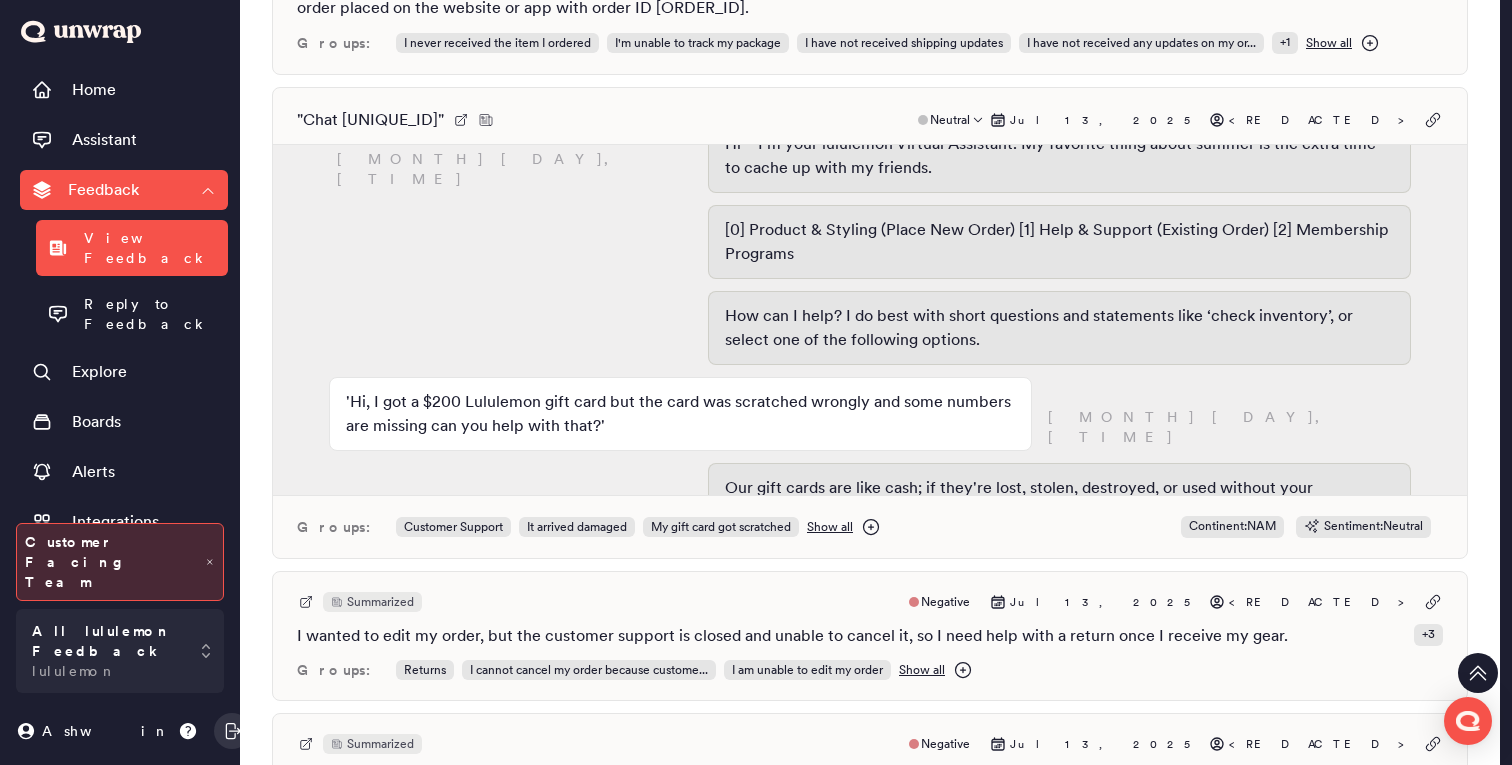 scroll, scrollTop: 0, scrollLeft: 0, axis: both 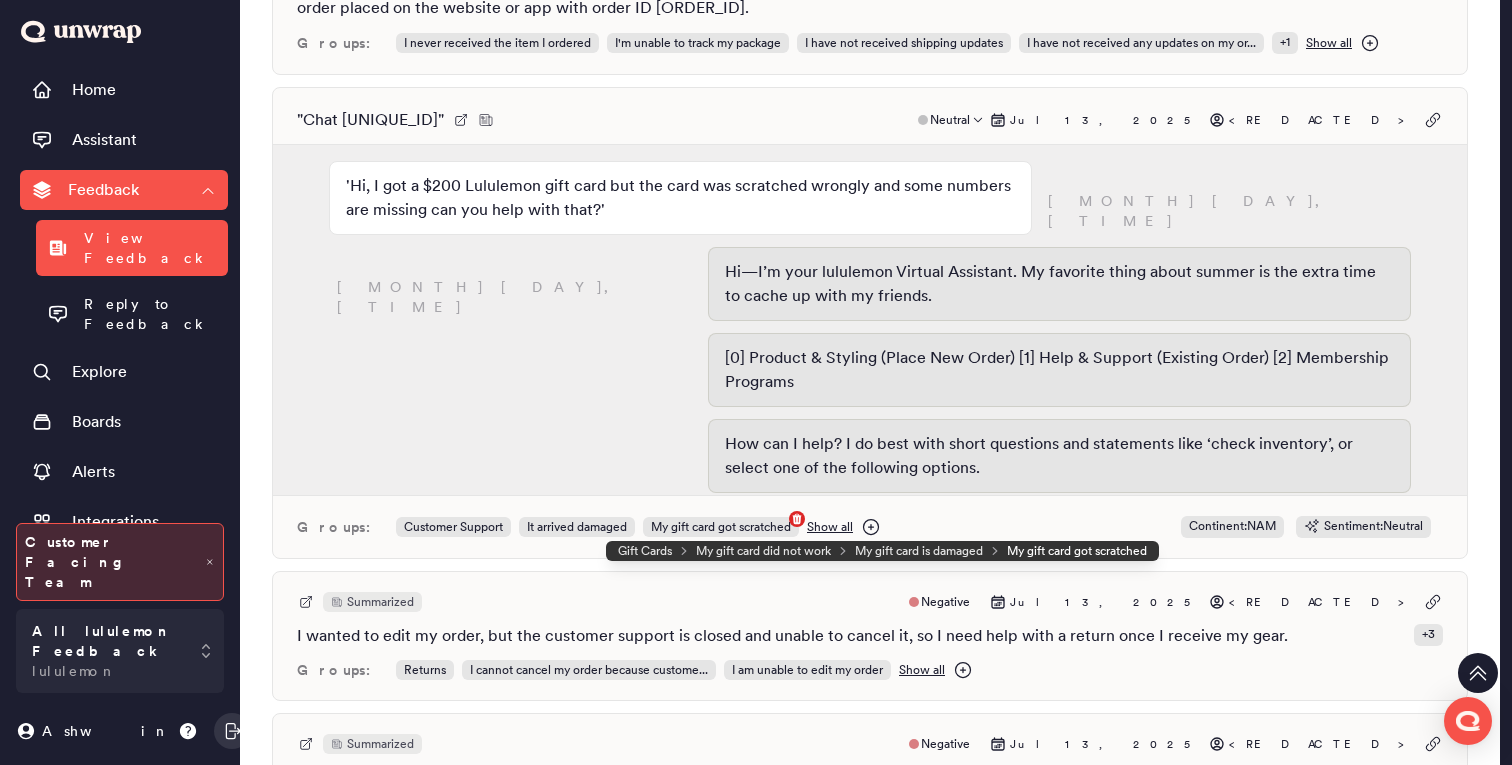click on "My gift card got scratched" at bounding box center [721, 527] 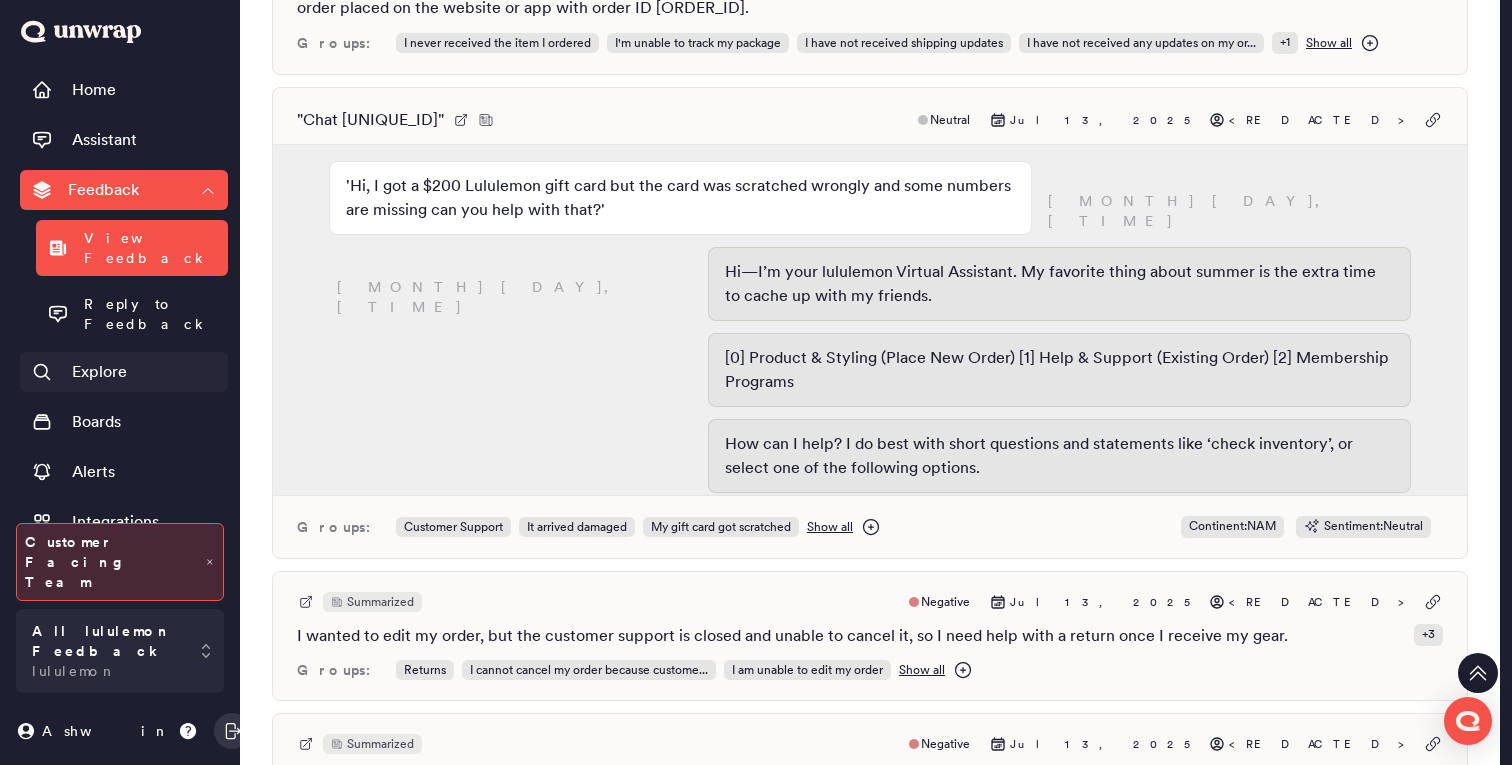 click on "Explore" at bounding box center (124, 372) 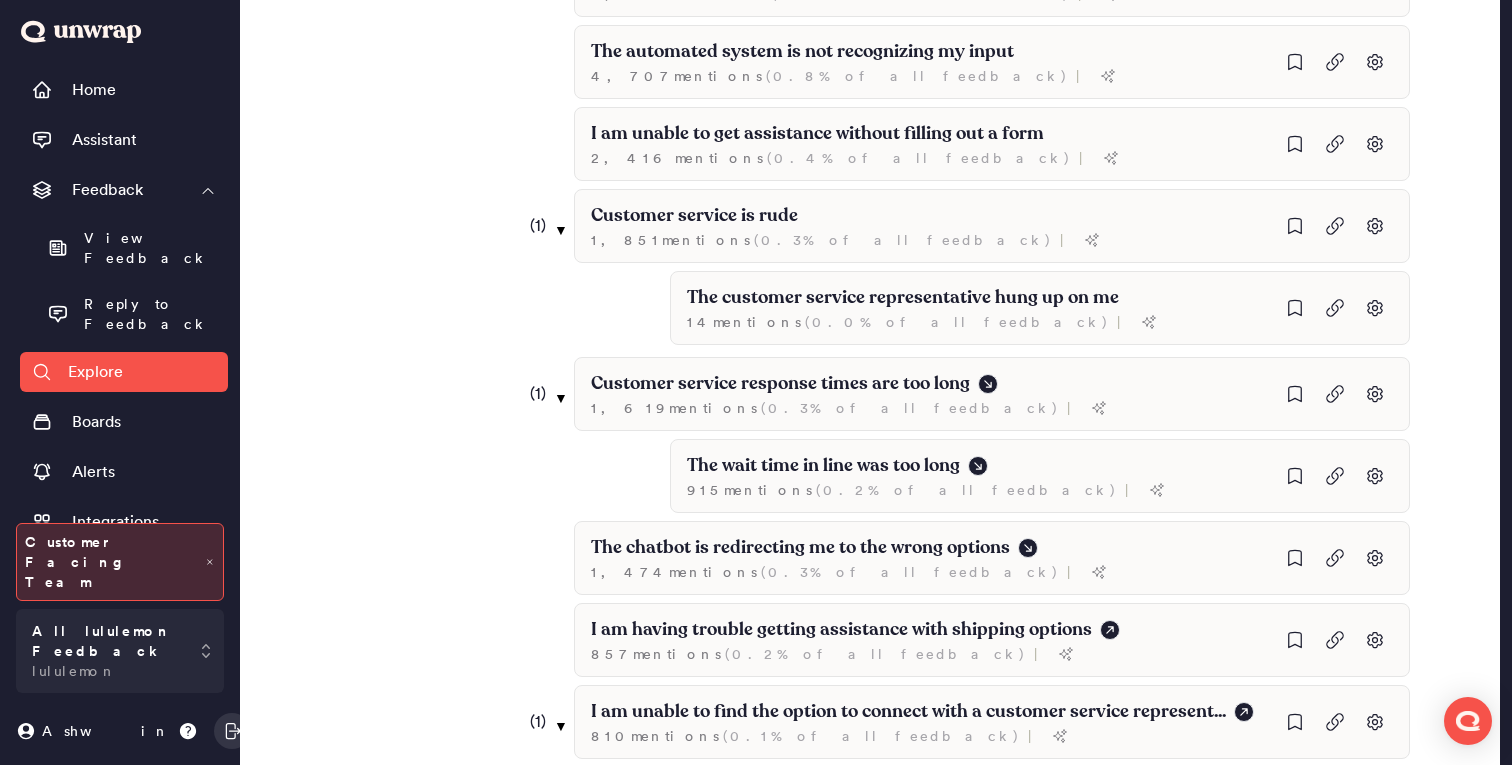 scroll, scrollTop: 1134, scrollLeft: 0, axis: vertical 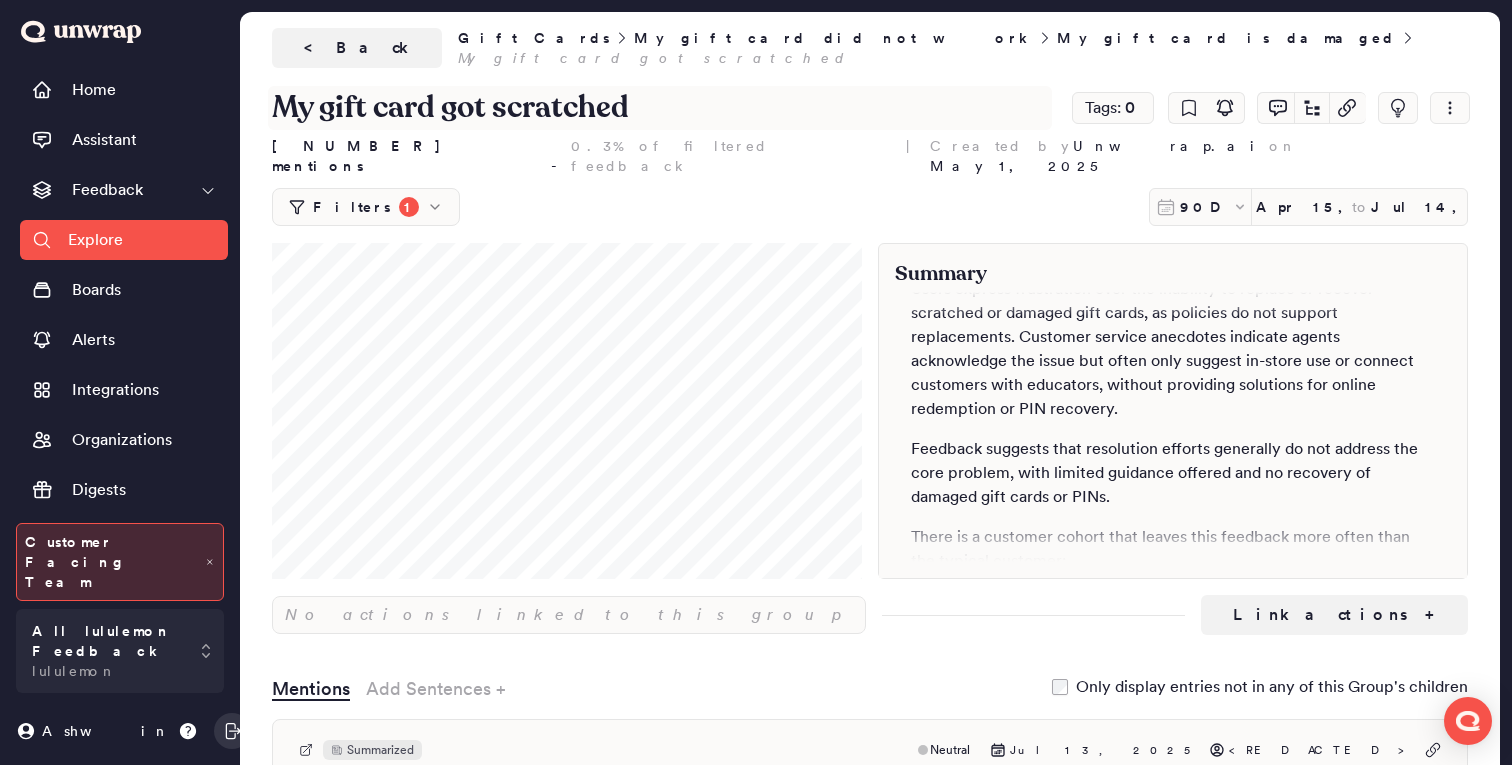 drag, startPoint x: 282, startPoint y: 100, endPoint x: 700, endPoint y: 101, distance: 418.0012 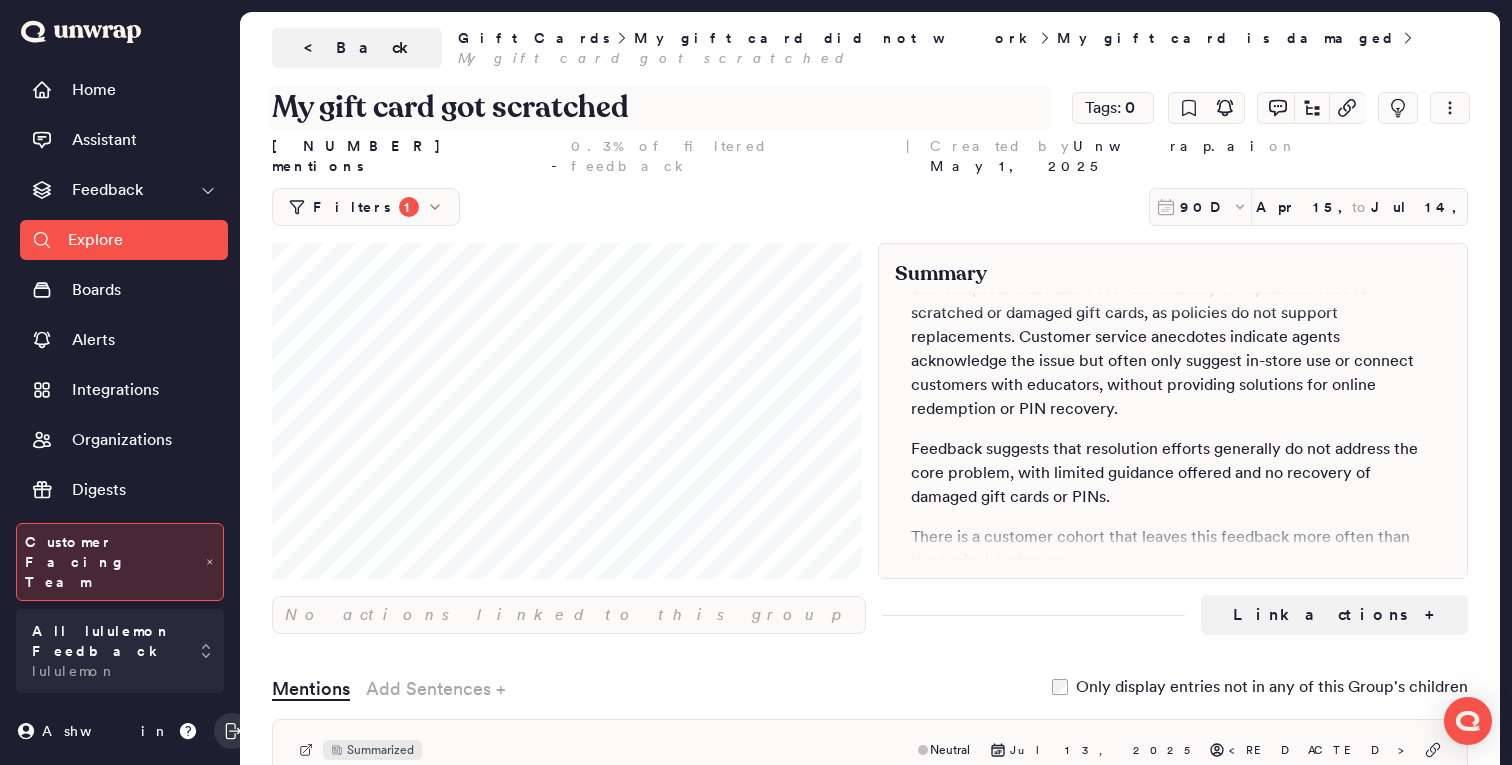 click on "My gift card got scratched" at bounding box center [660, 108] 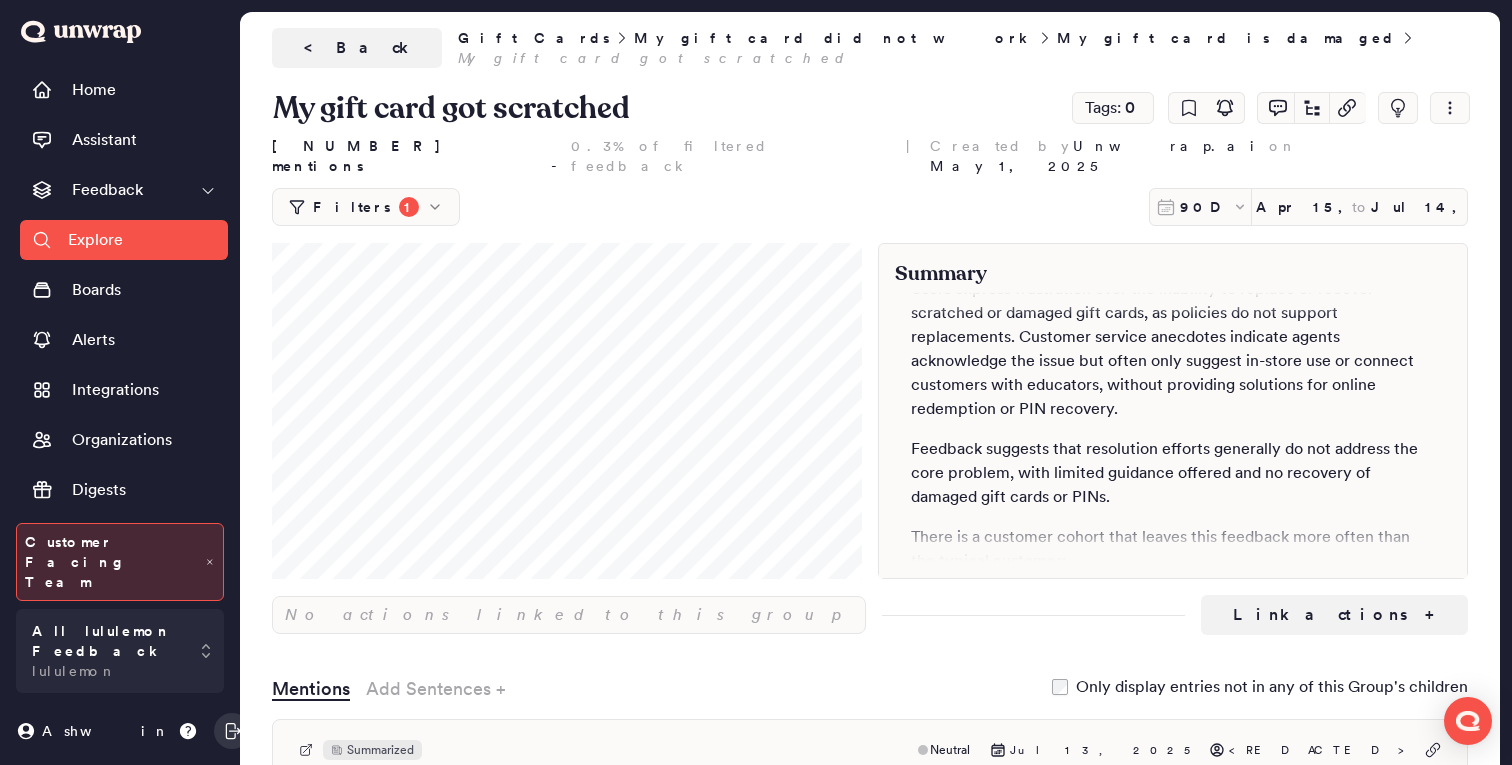 click on "Filters 1 90D Apr 15, 2025 to Jul 14, 2025" at bounding box center [870, 207] 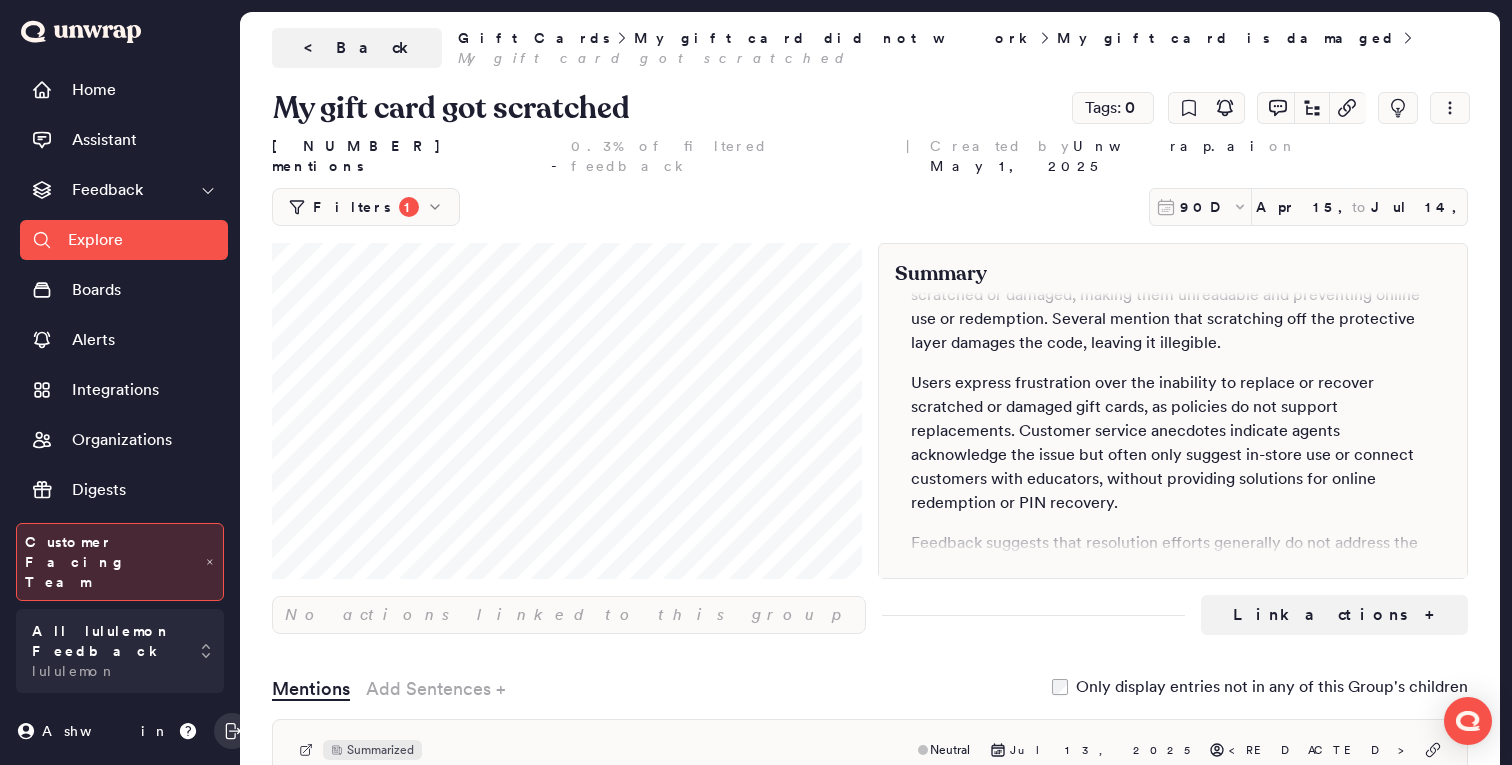 scroll, scrollTop: 0, scrollLeft: 0, axis: both 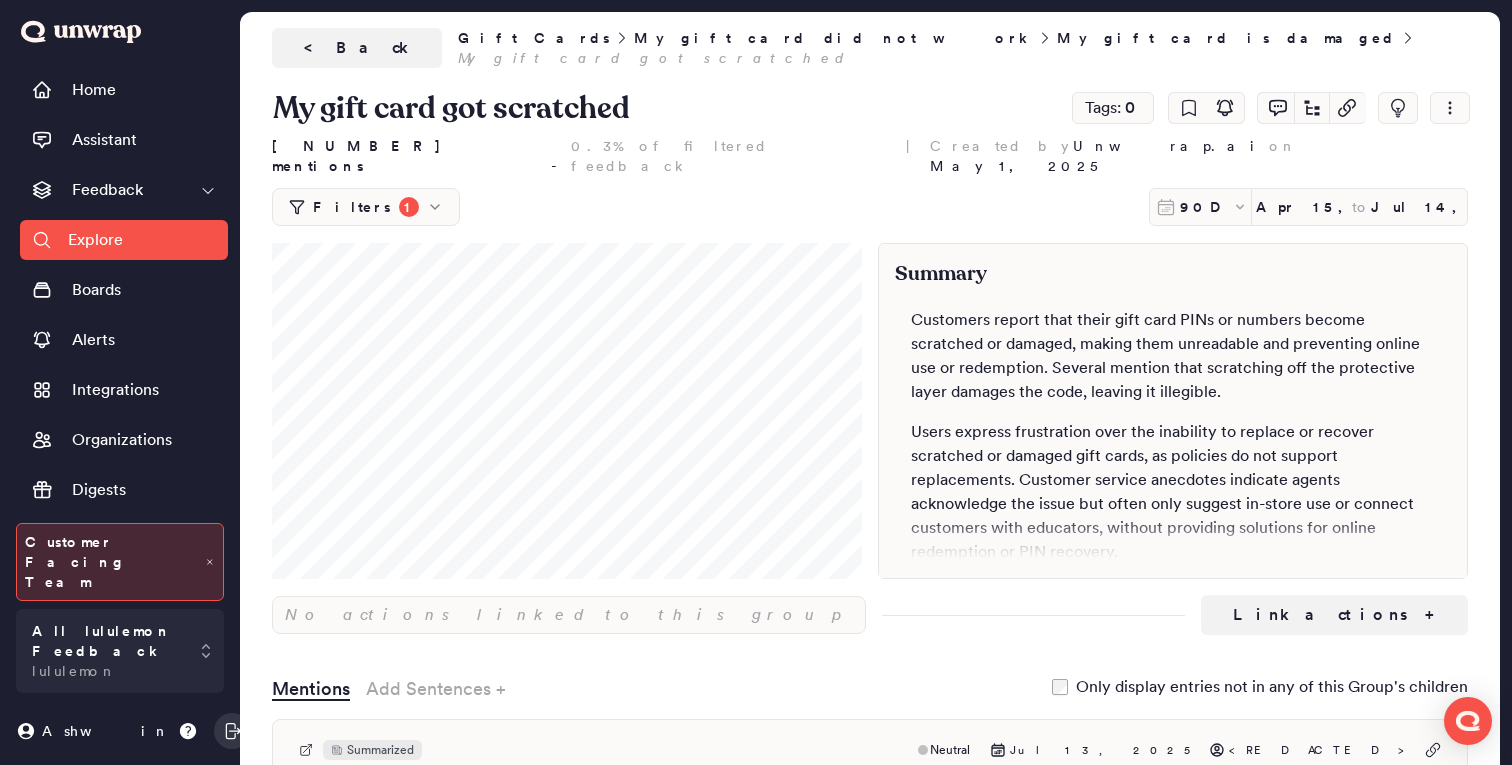 click on "< Back" at bounding box center [357, 48] 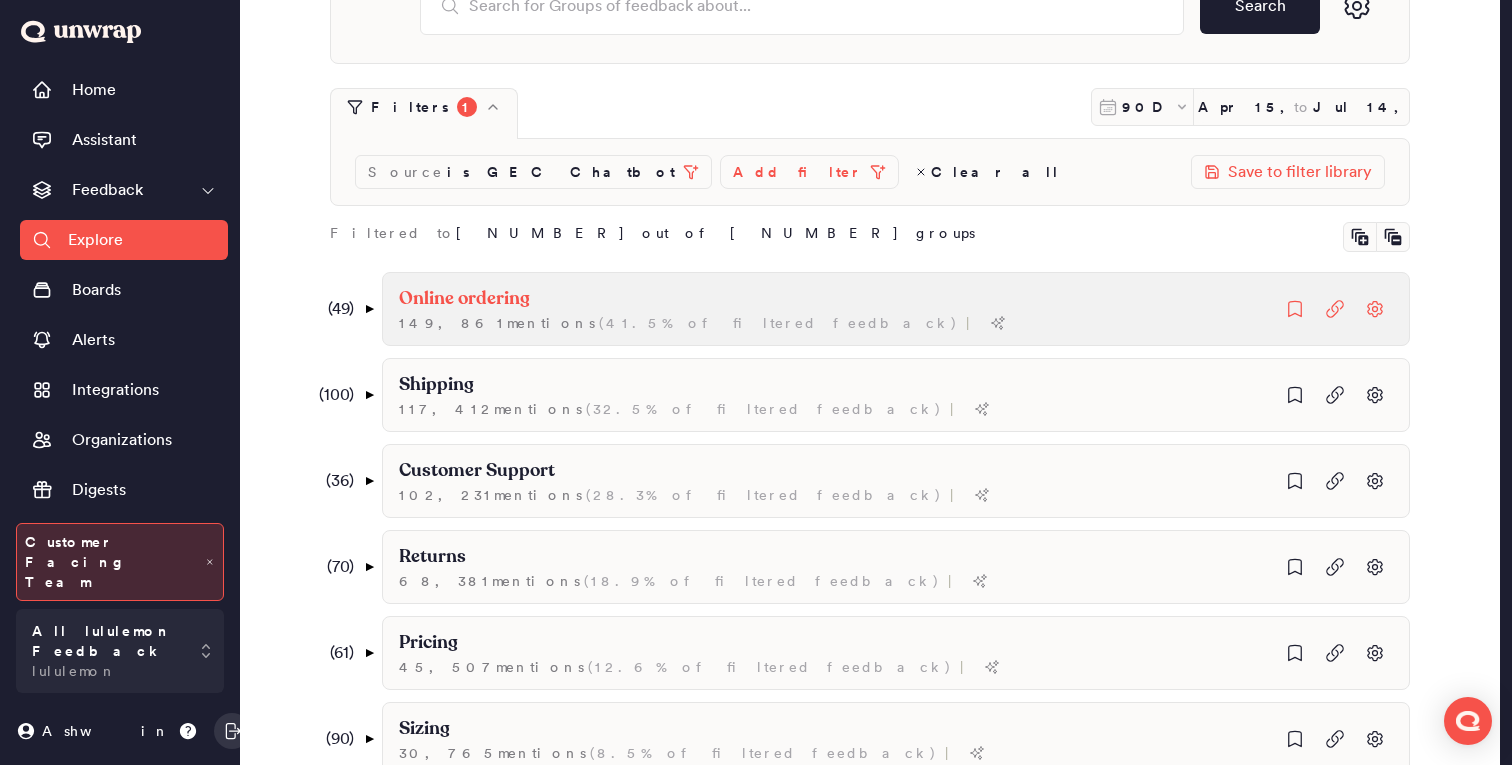 scroll, scrollTop: 153, scrollLeft: 0, axis: vertical 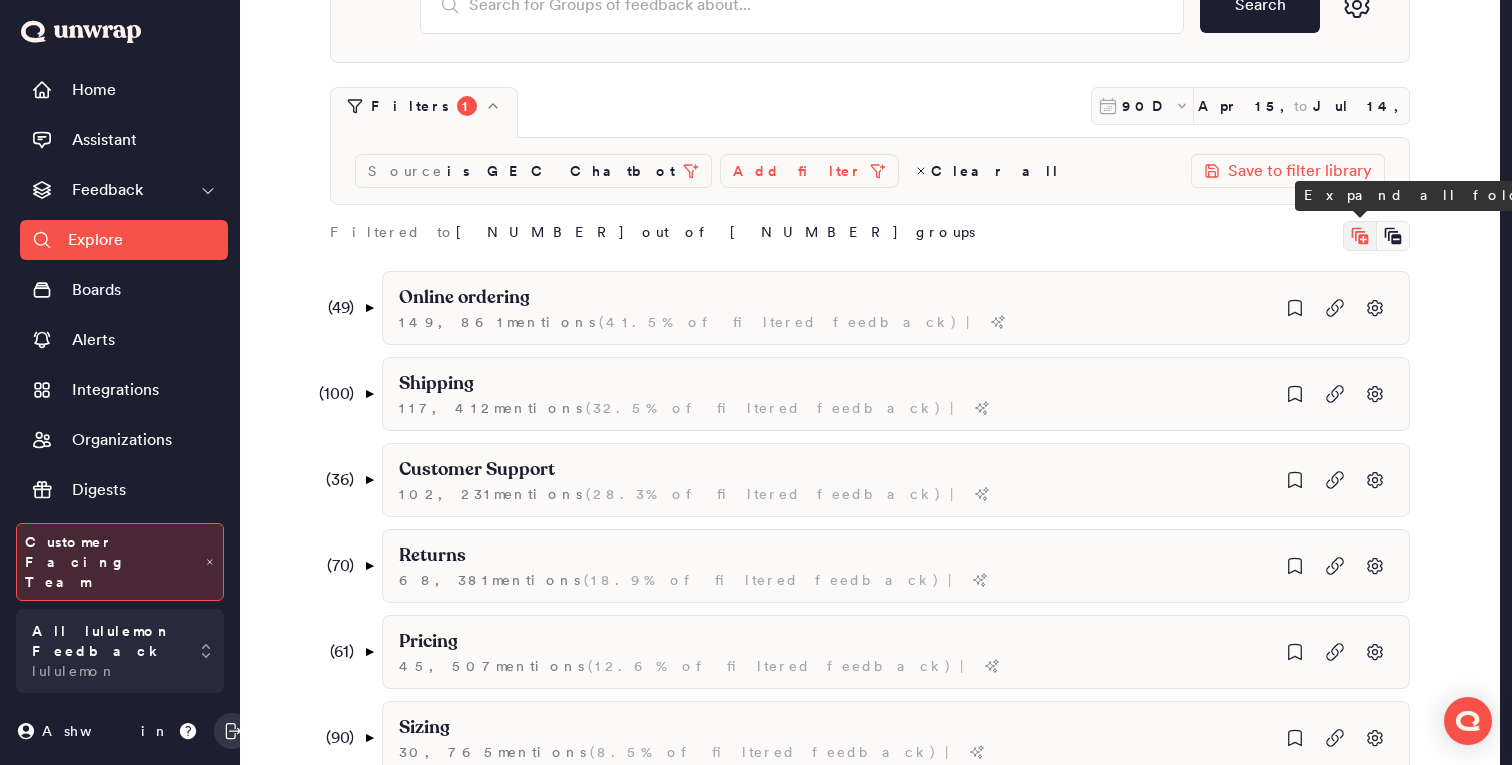 click 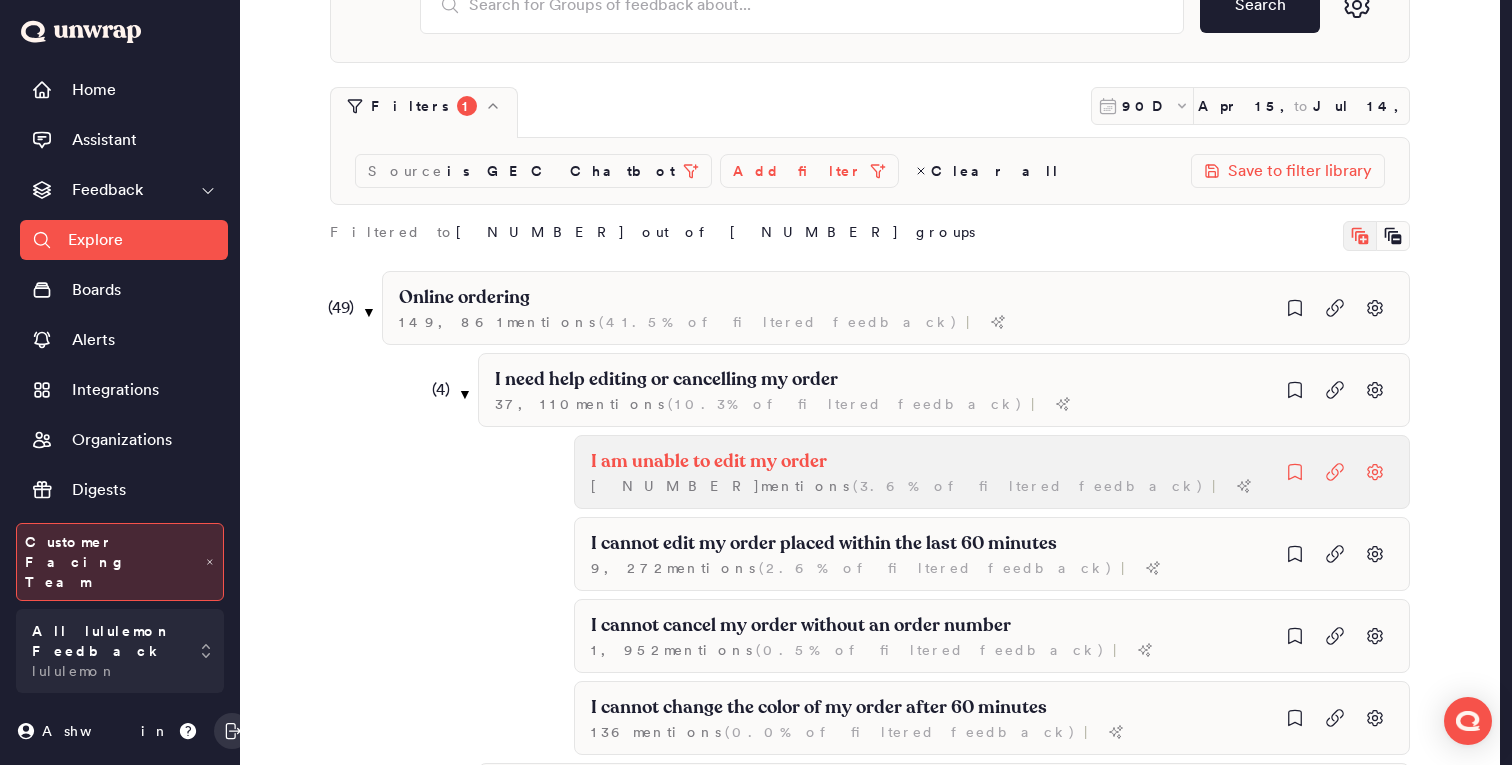 click on "I am unable to edit my order 12,845  mention s   ( 3.6% of filtered feedback ) |" at bounding box center [992, 472] 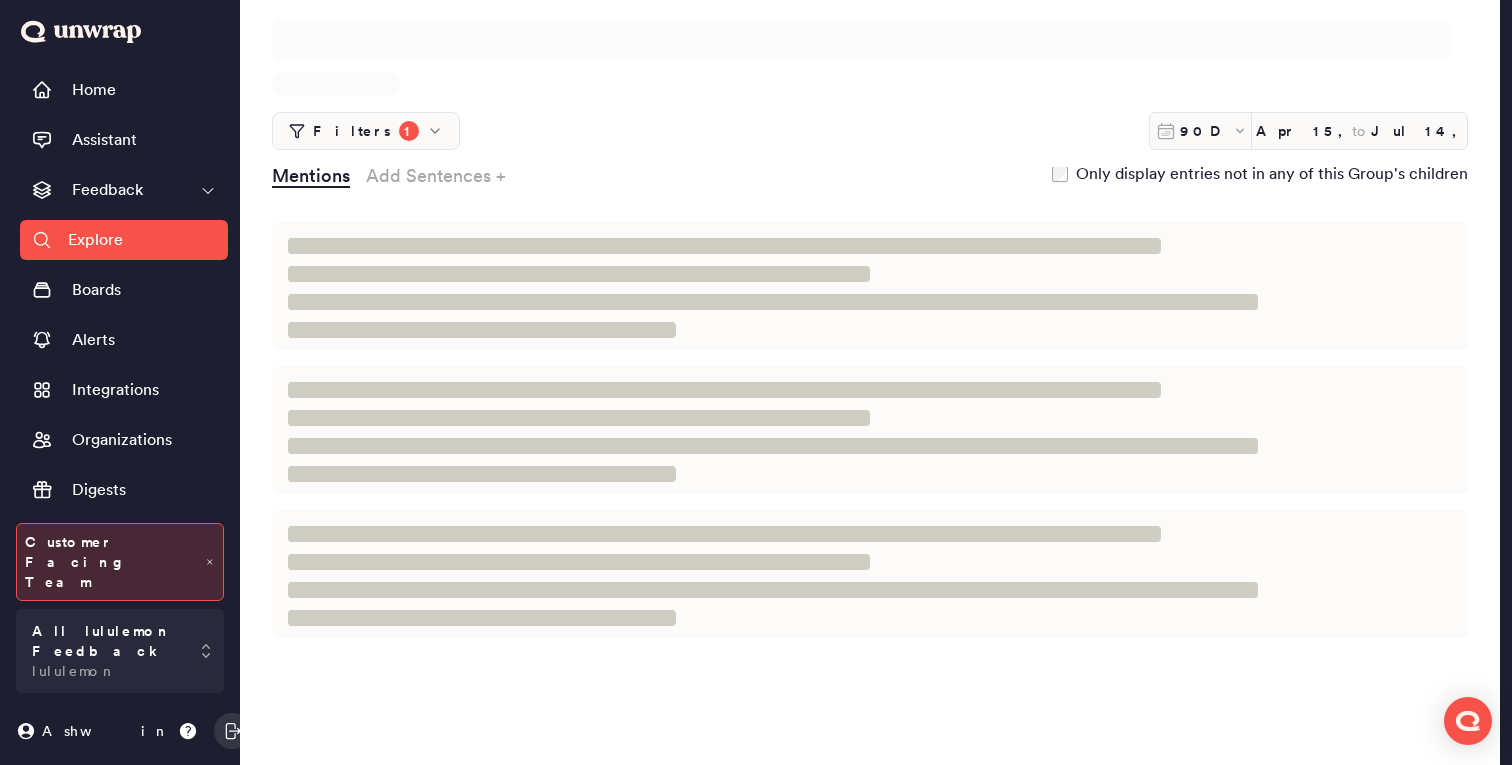 scroll, scrollTop: 0, scrollLeft: 0, axis: both 